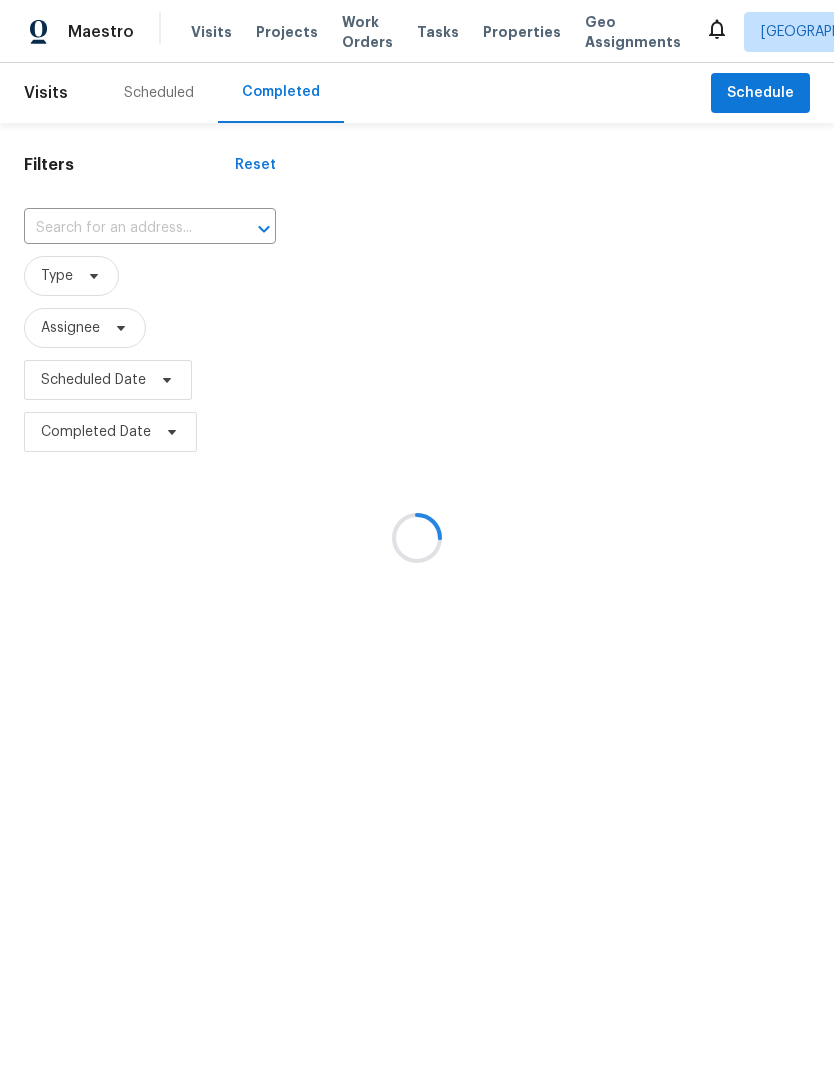 scroll, scrollTop: 0, scrollLeft: 0, axis: both 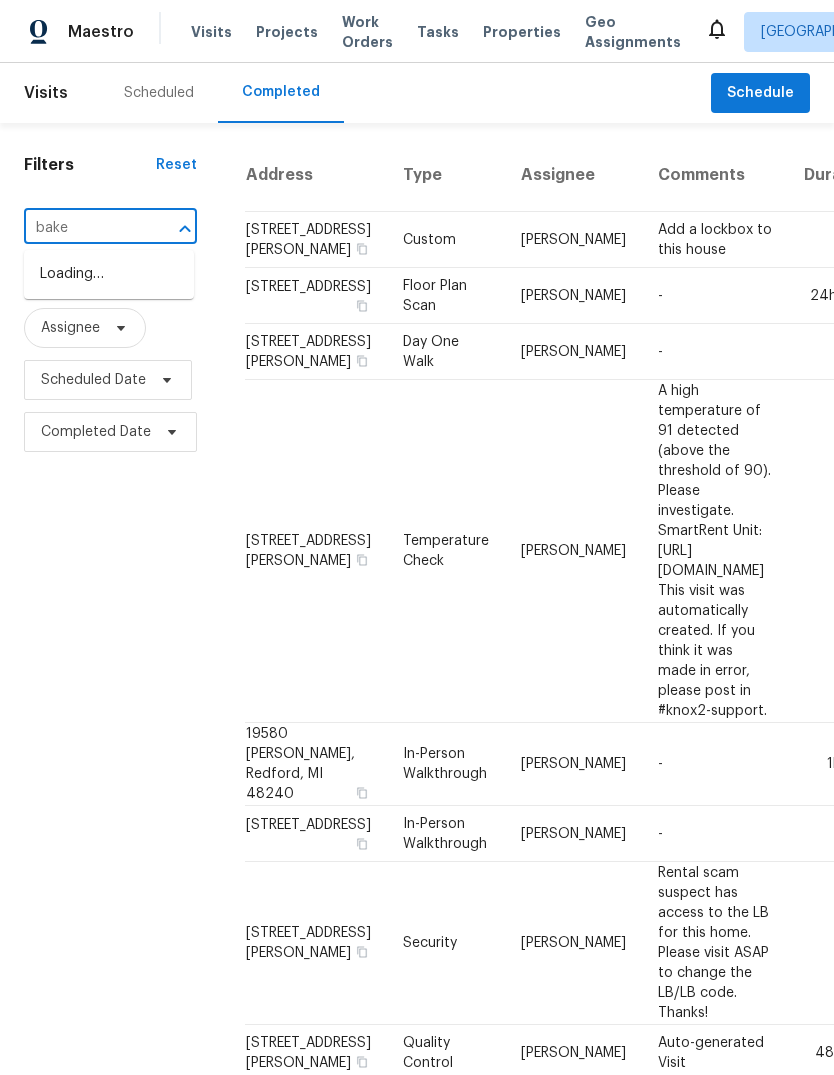 type on "[PERSON_NAME]" 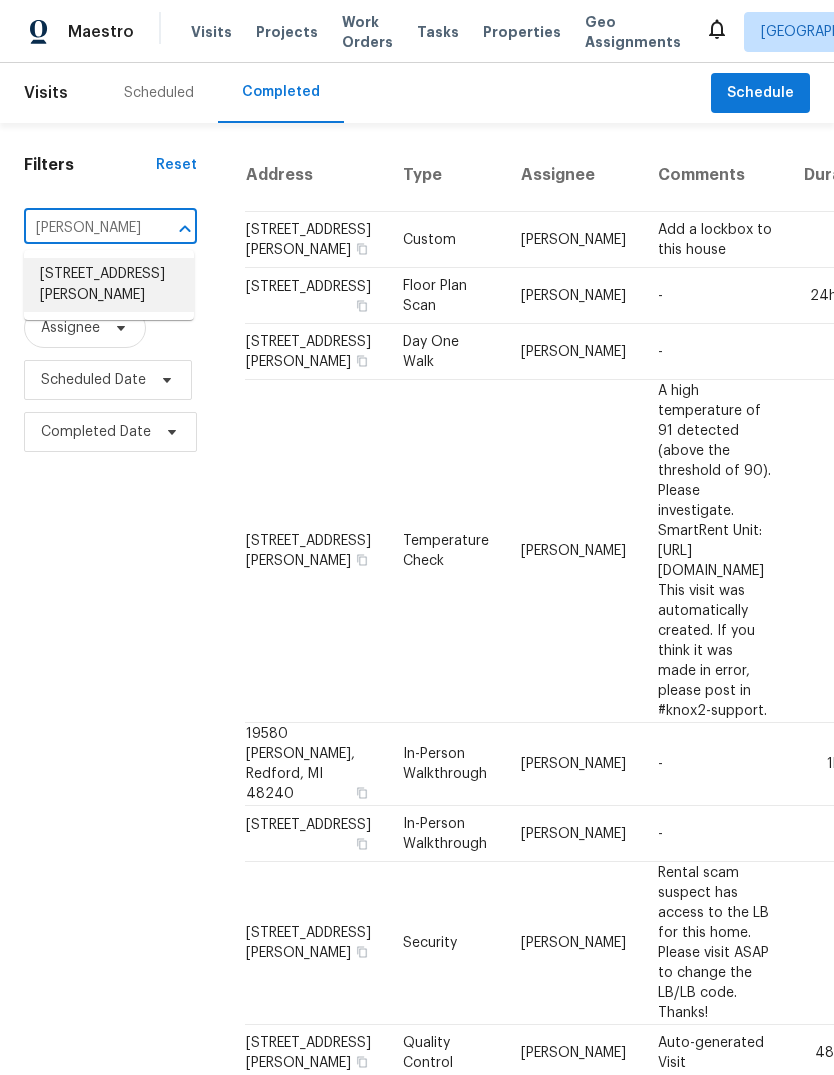 click on "[STREET_ADDRESS][PERSON_NAME]" at bounding box center [109, 285] 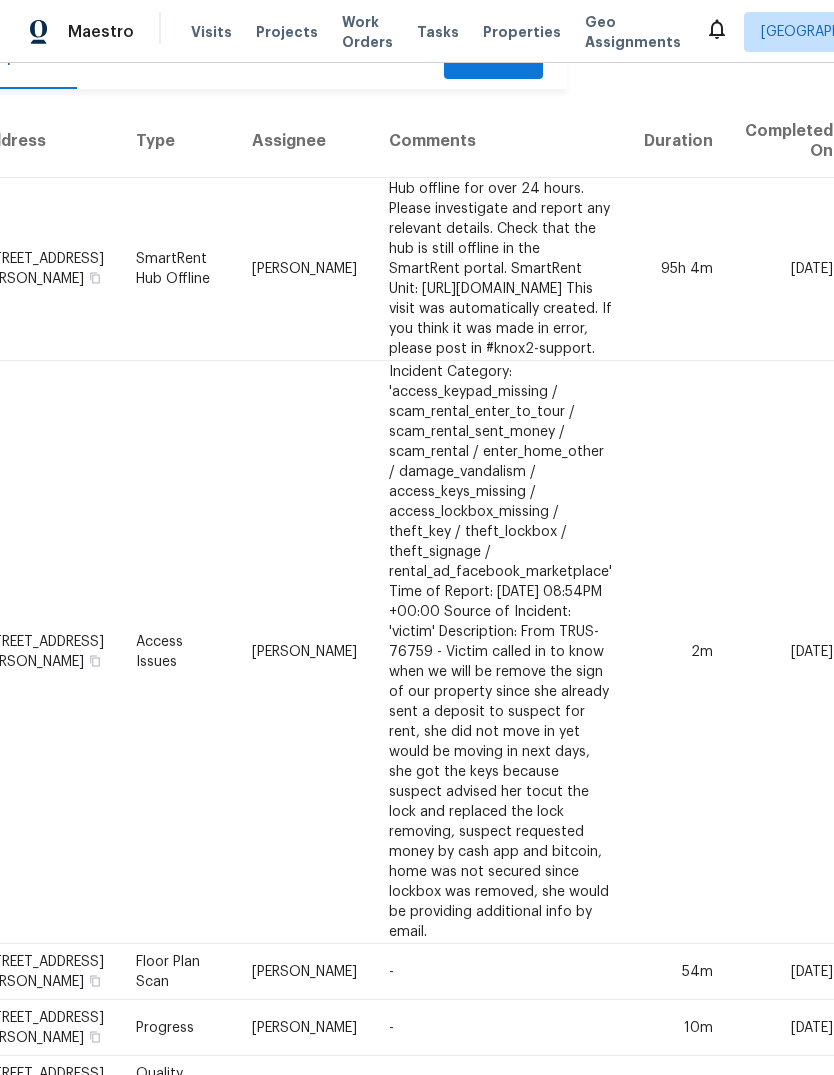 scroll, scrollTop: 35, scrollLeft: 361, axis: both 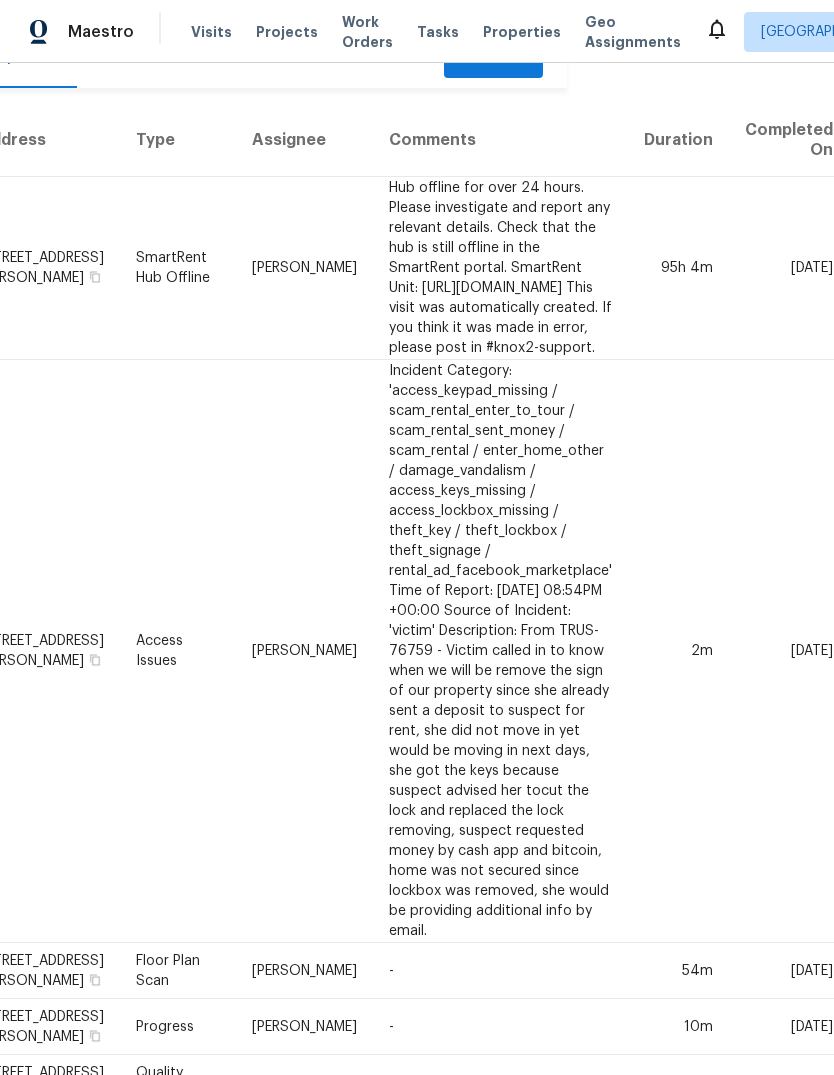 click on "Hub offline for over 24 hours.
Please investigate and report any relevant details.
Check that the hub is still offline in the SmartRent portal.
SmartRent Unit: [URL][DOMAIN_NAME]
This visit was automatically created. If you think it was made in error, please post in #knox2-support." at bounding box center [500, 268] 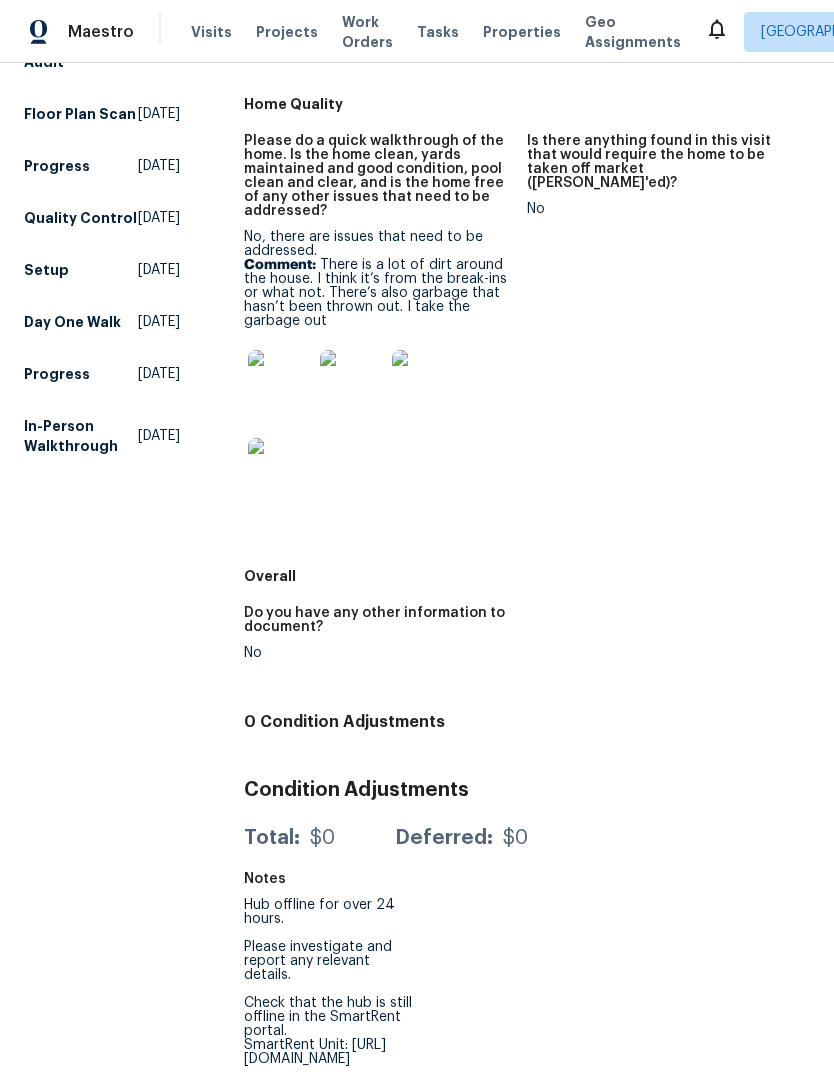 scroll, scrollTop: 490, scrollLeft: 0, axis: vertical 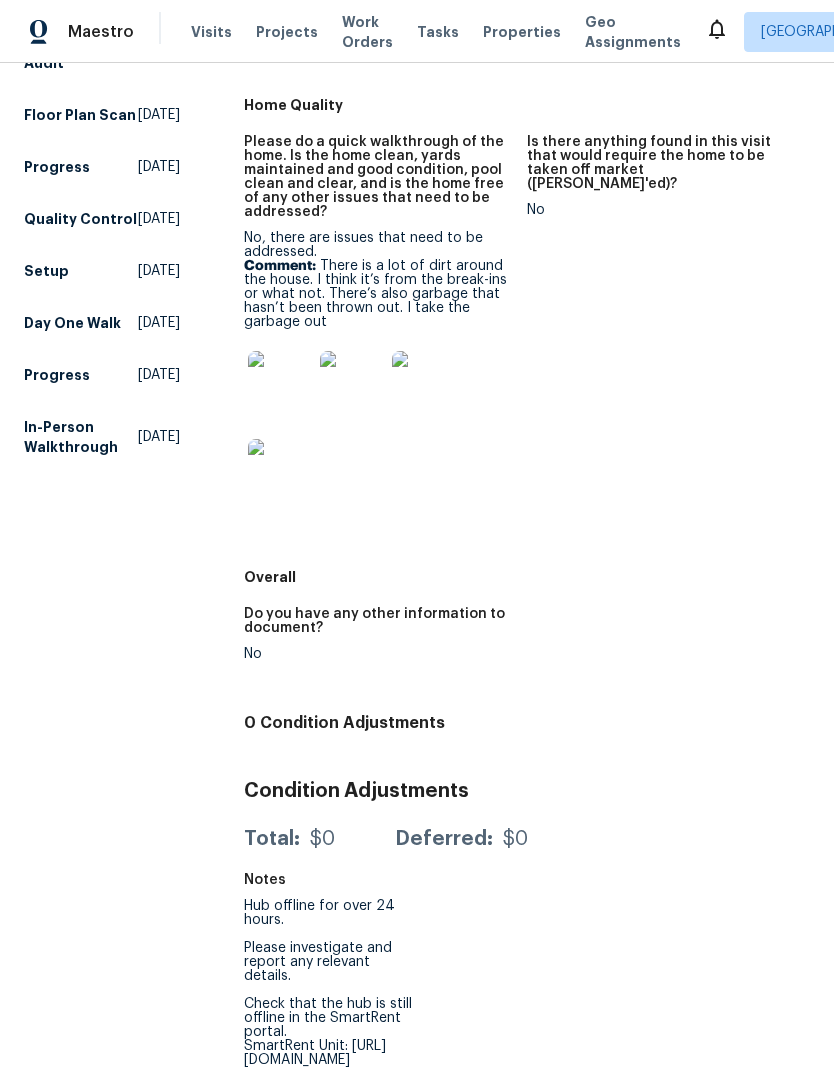 click at bounding box center (280, 383) 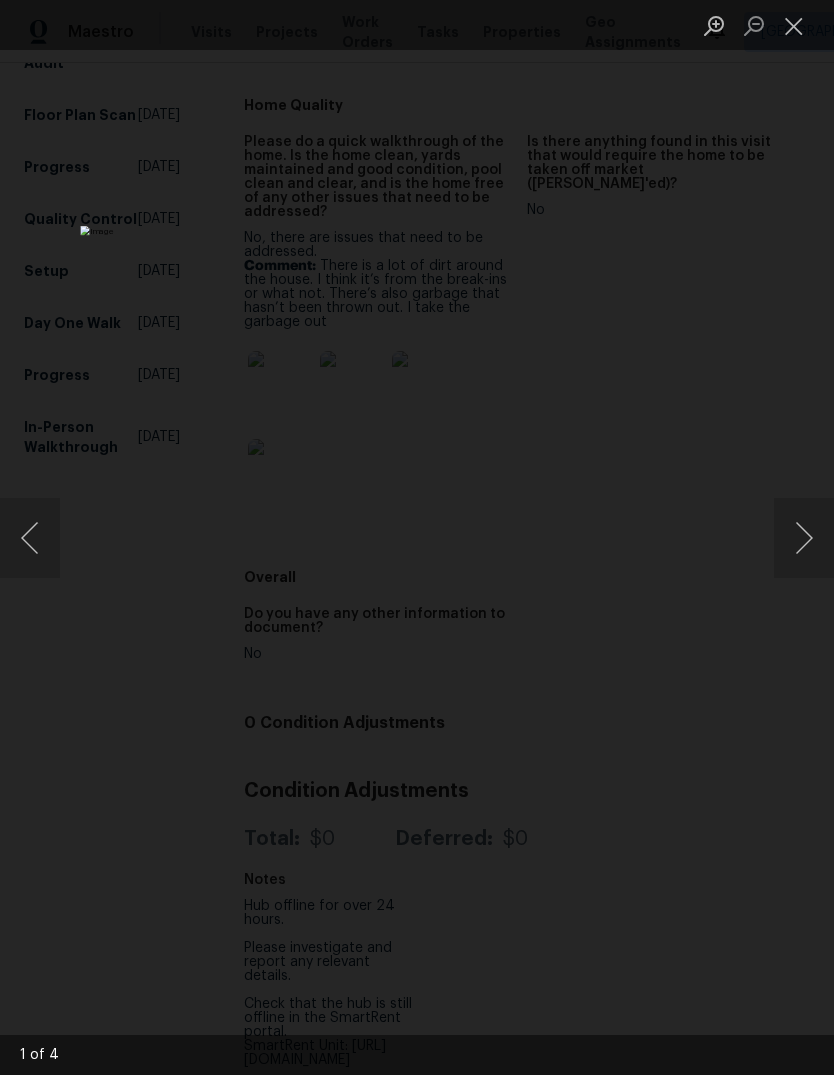 click at bounding box center [804, 538] 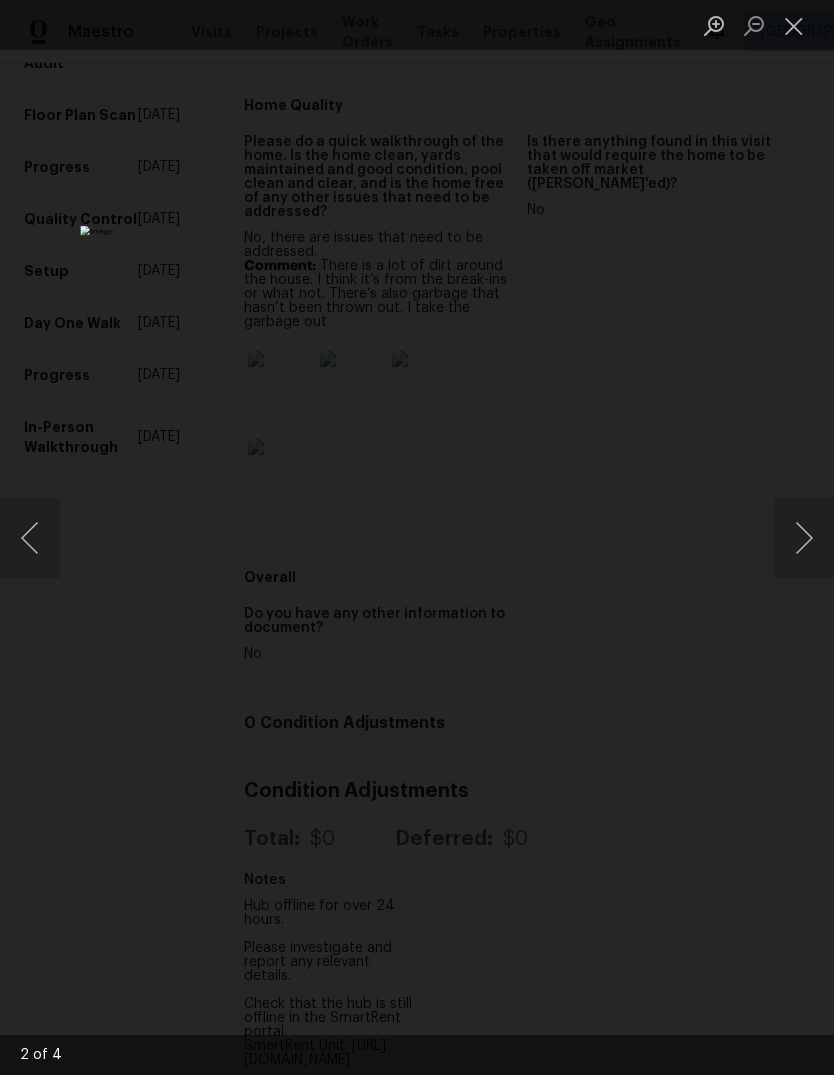 click at bounding box center [804, 538] 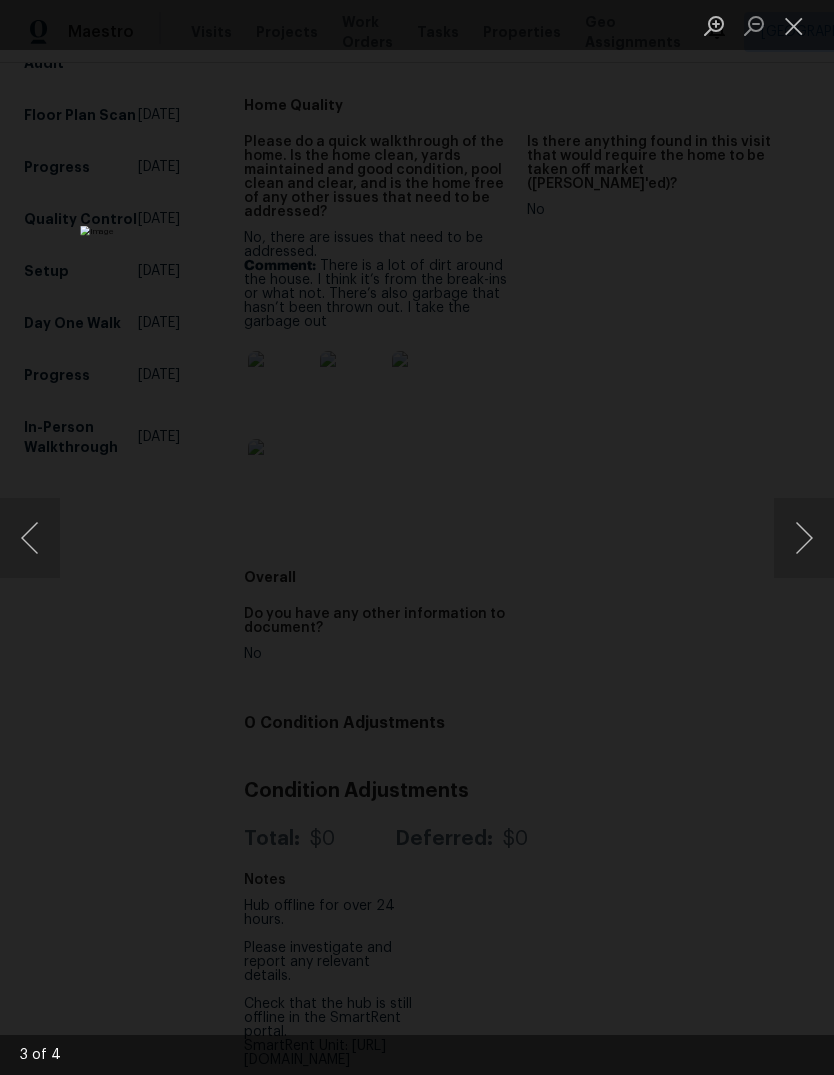 click at bounding box center [804, 538] 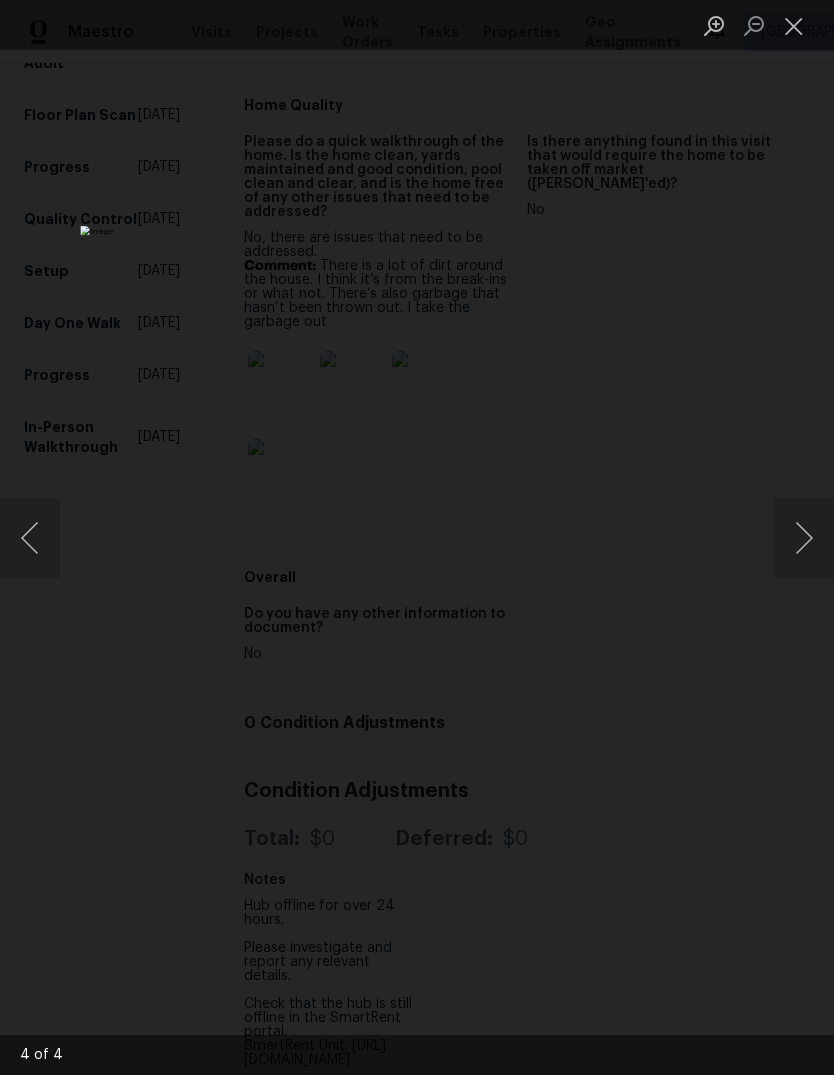 click at bounding box center (804, 538) 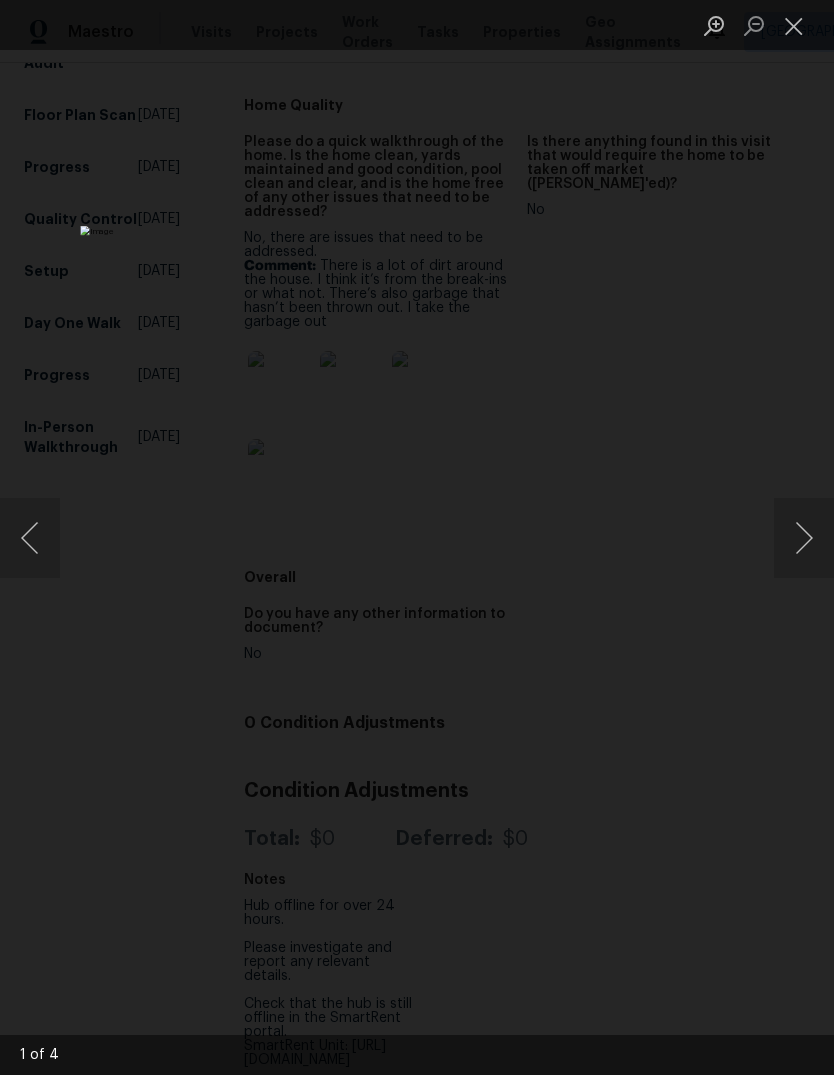 click at bounding box center [804, 538] 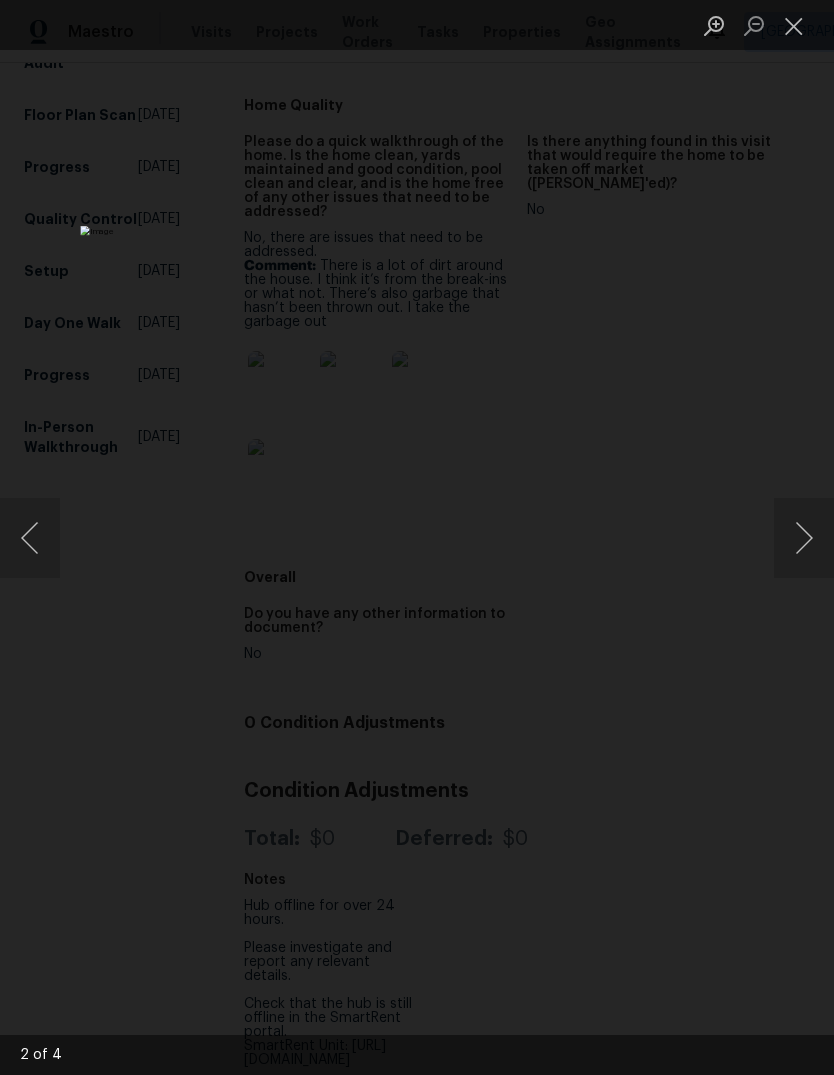 click at bounding box center [417, 537] 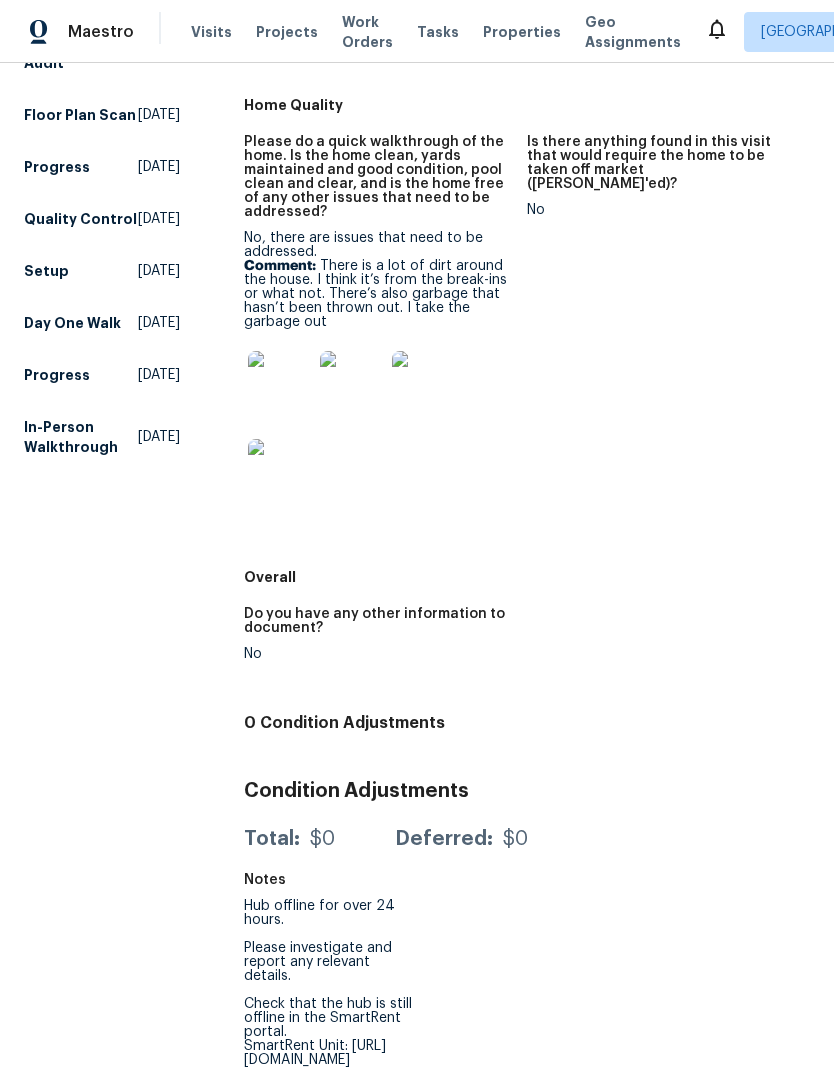 scroll, scrollTop: 75, scrollLeft: 0, axis: vertical 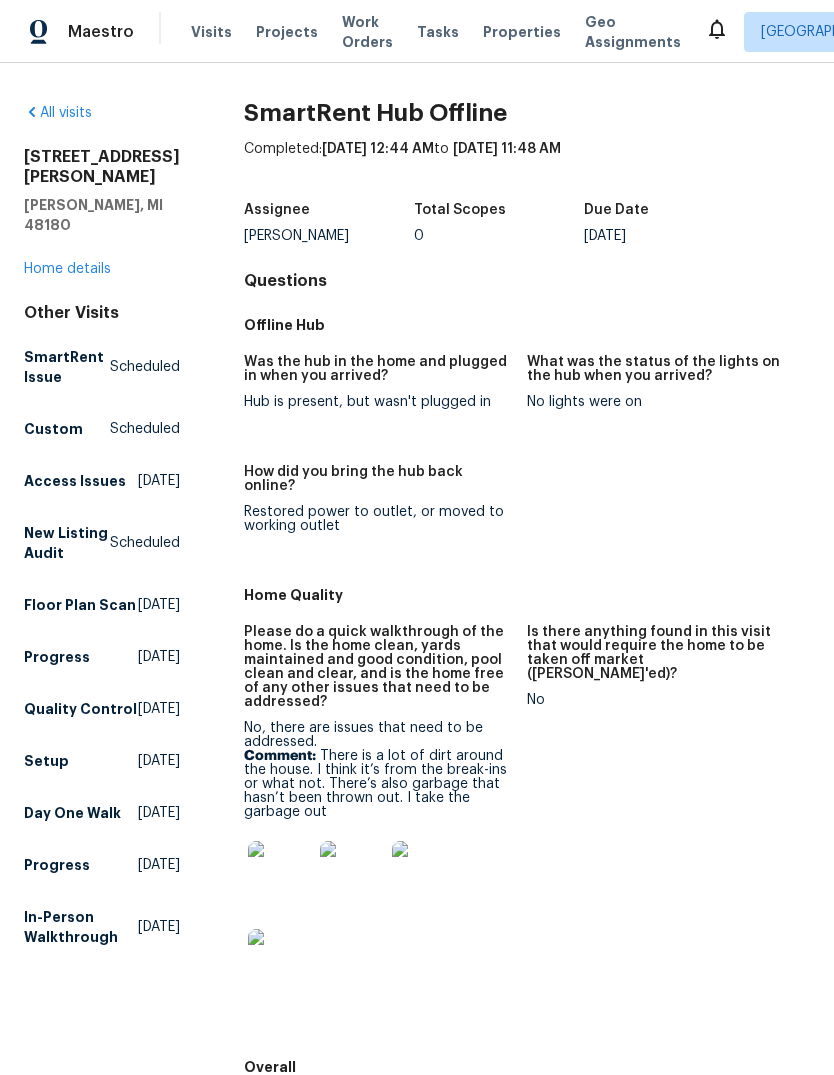click on "Home details" at bounding box center [67, 269] 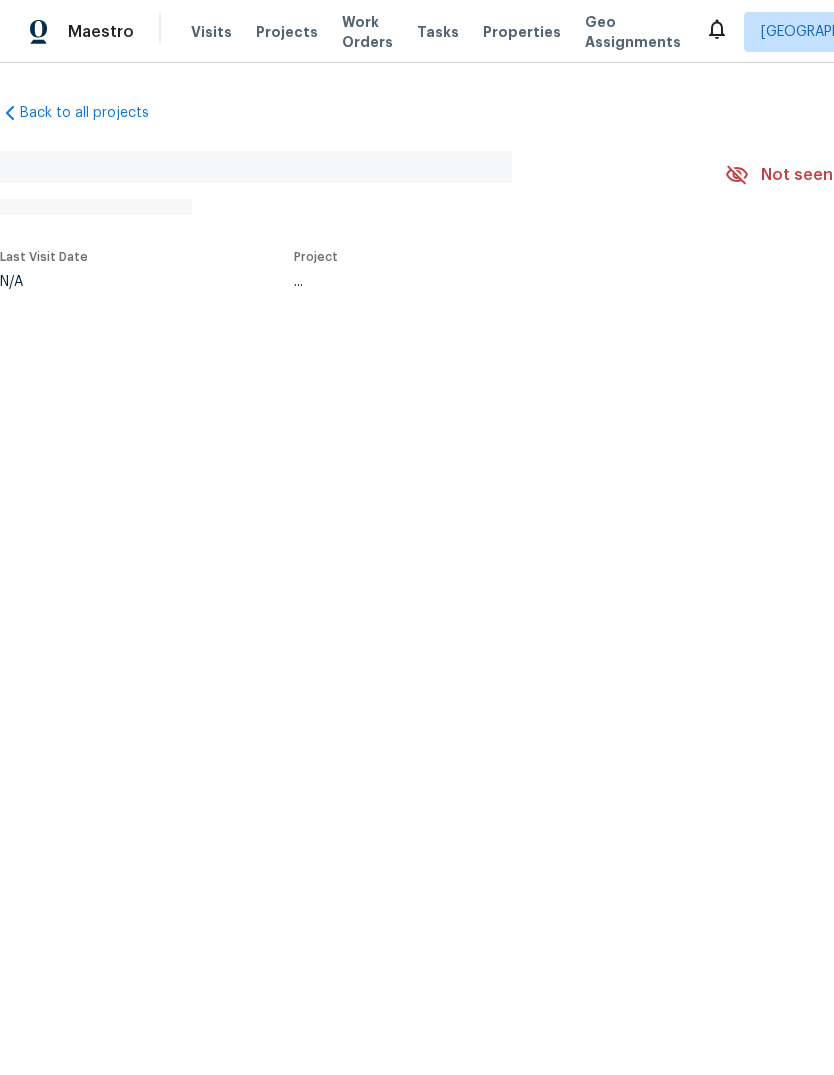 scroll, scrollTop: 0, scrollLeft: 0, axis: both 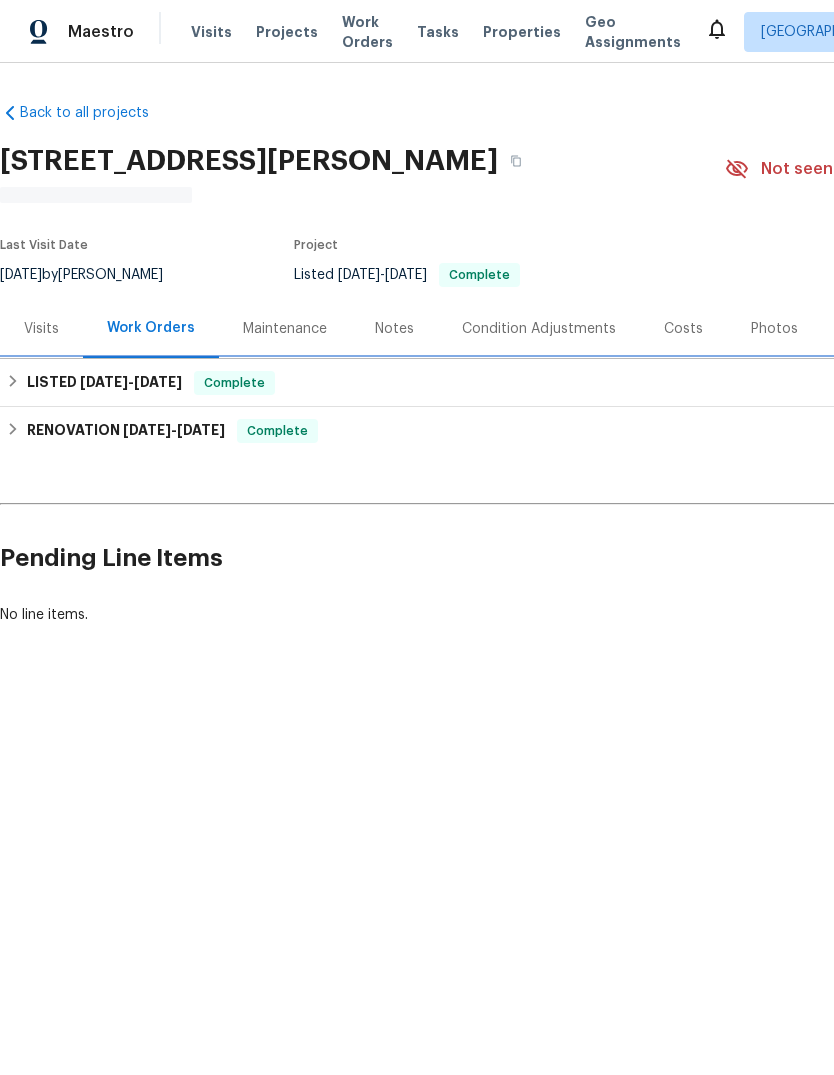 click on "LISTED   [DATE]  -  [DATE]" at bounding box center [104, 383] 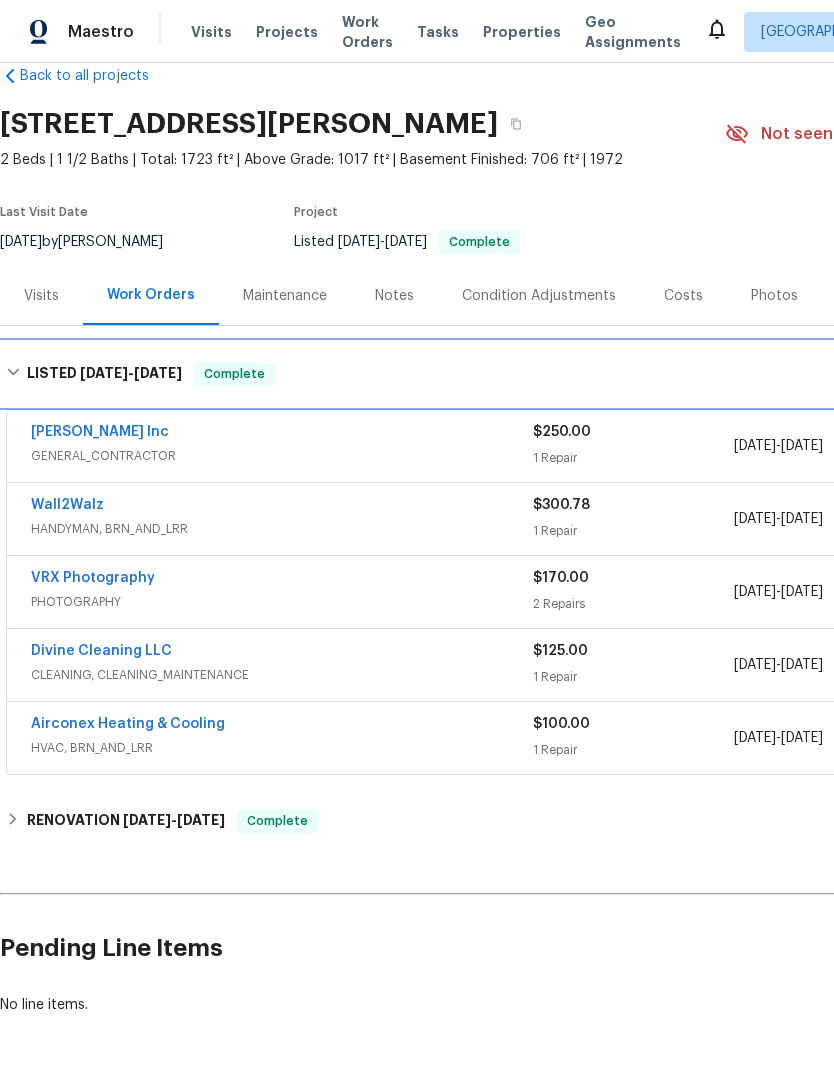 scroll, scrollTop: 37, scrollLeft: 0, axis: vertical 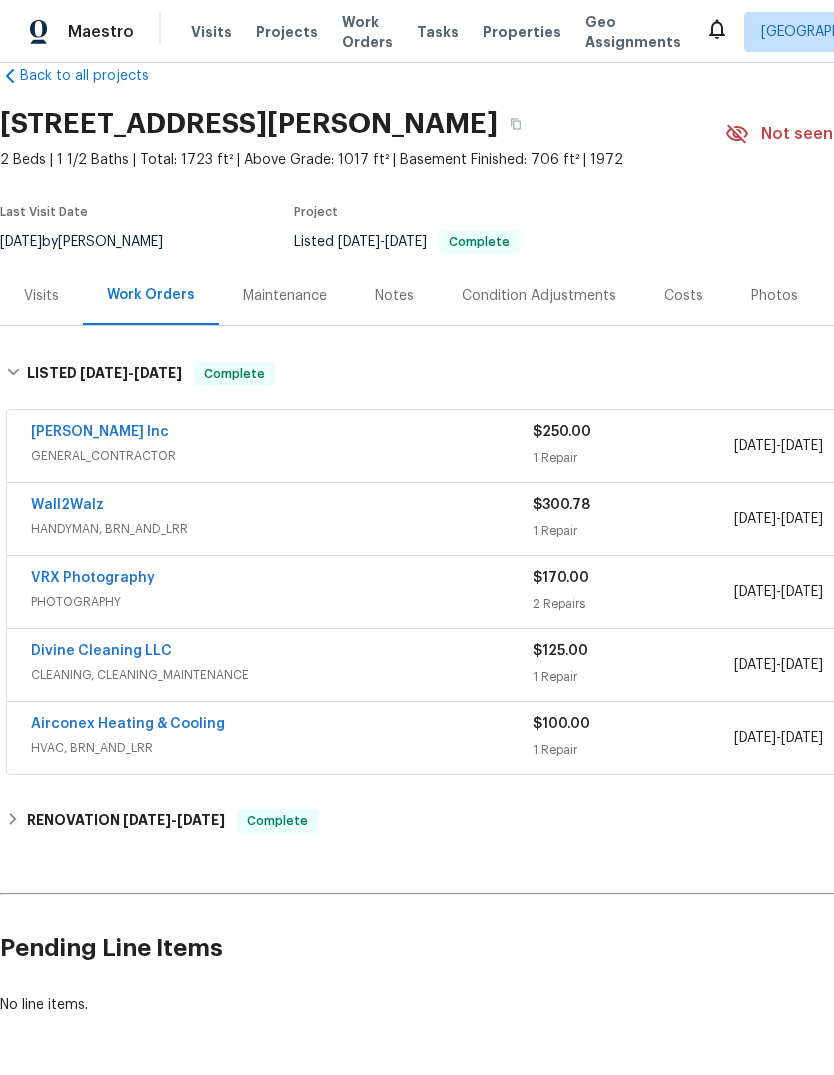 click on "$125.00" at bounding box center (633, 651) 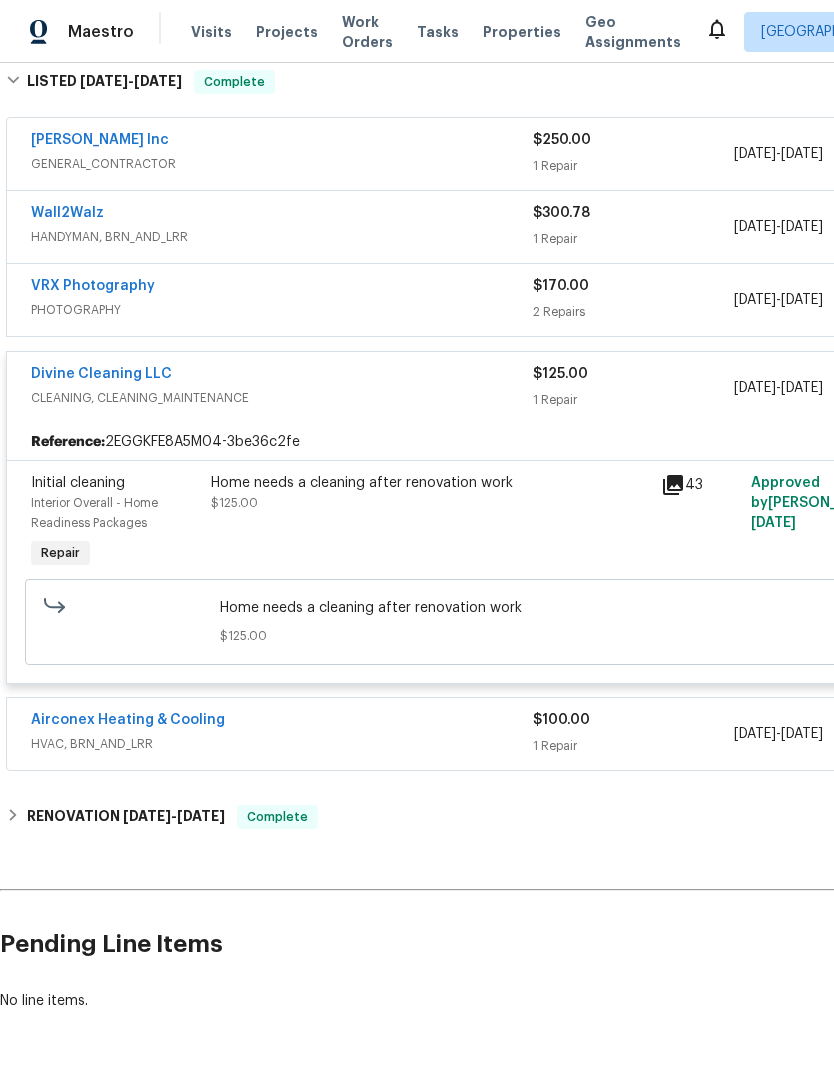 scroll, scrollTop: 327, scrollLeft: 0, axis: vertical 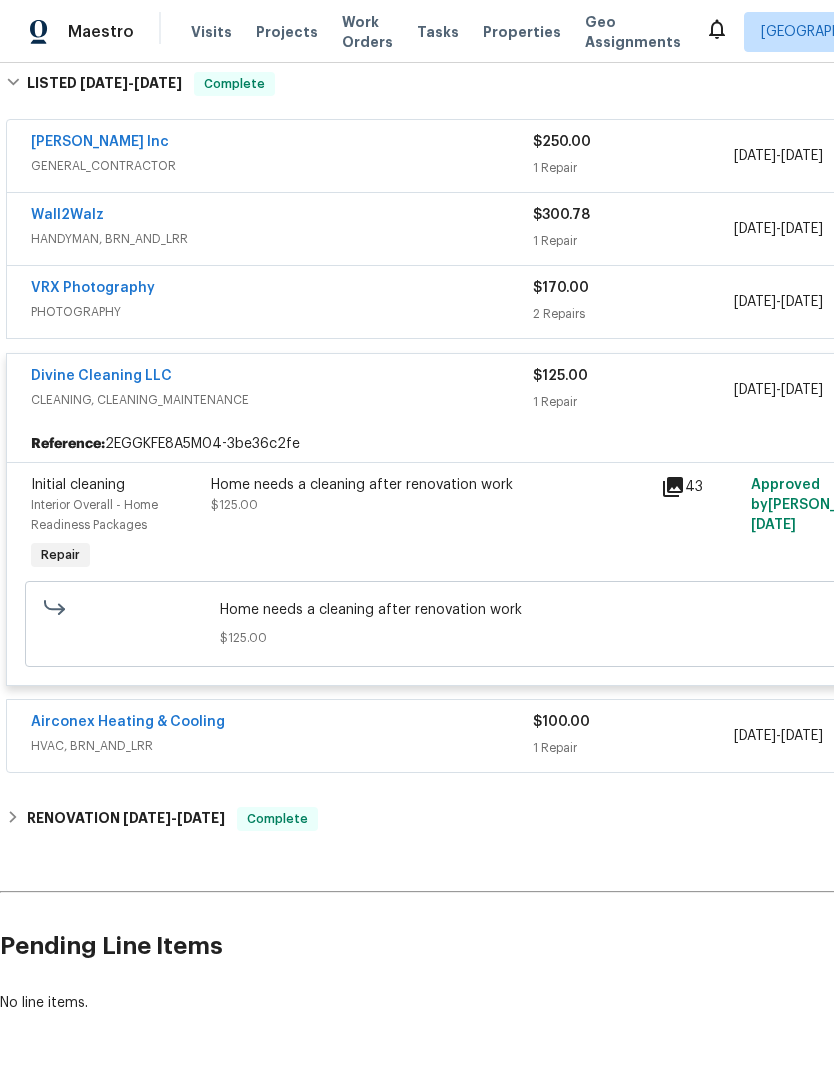 click on "Initial cleaning Interior Overall - Home Readiness Packages Repair Home needs a cleaning after renovation work $125.00   43 Approved by  [PERSON_NAME]  on   [DATE] Complete Home needs a cleaning after renovation work $125.00 Approved by  [PERSON_NAME]  on  [DATE]" at bounding box center (565, 573) 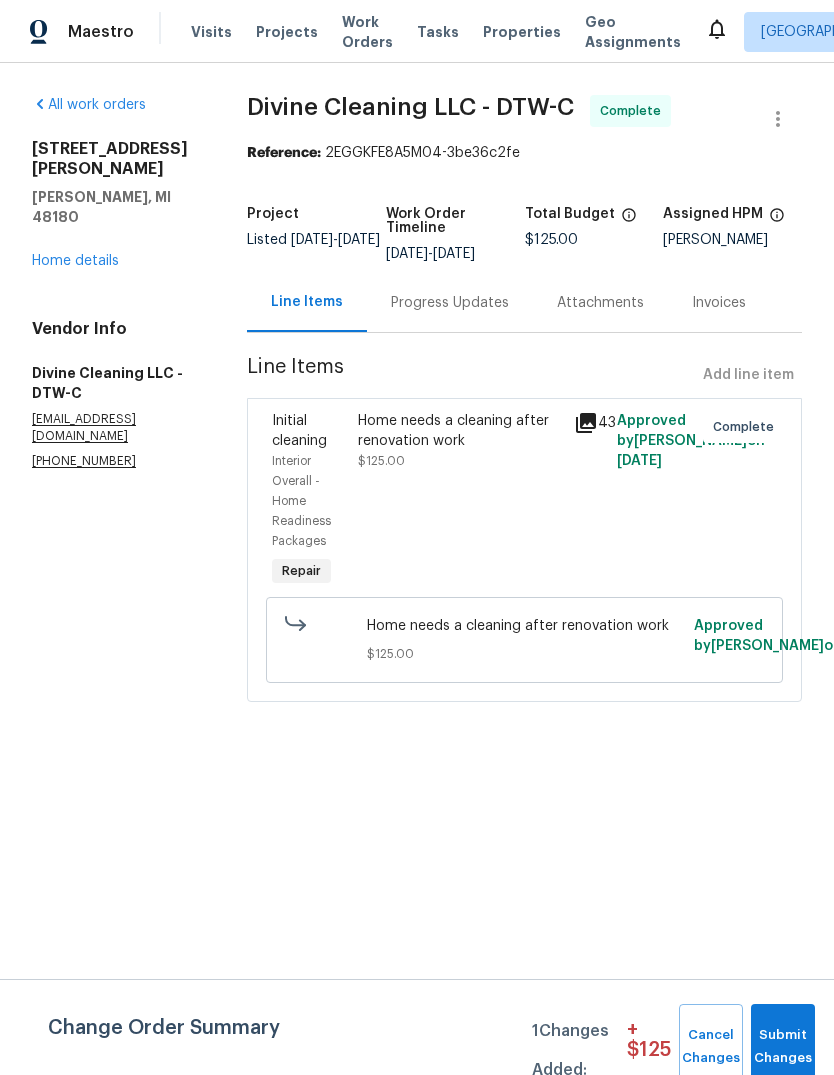 click on "Progress Updates" at bounding box center (450, 303) 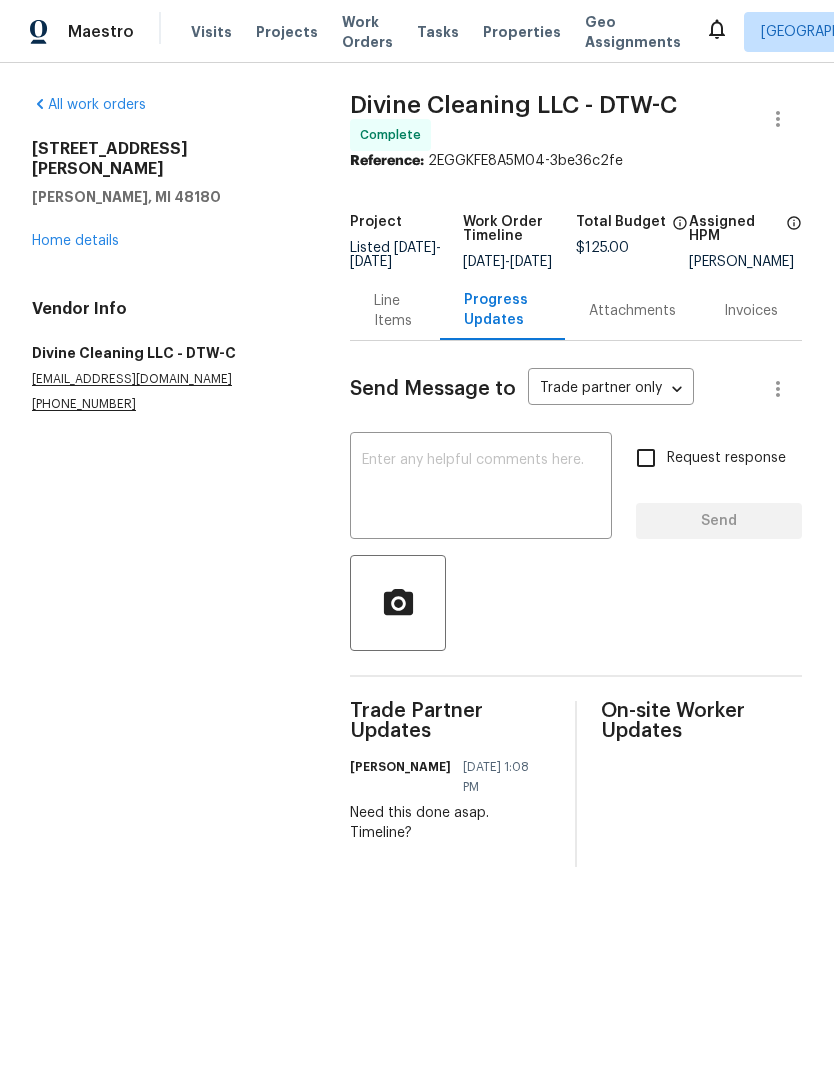 click on "Line Items" at bounding box center (394, 311) 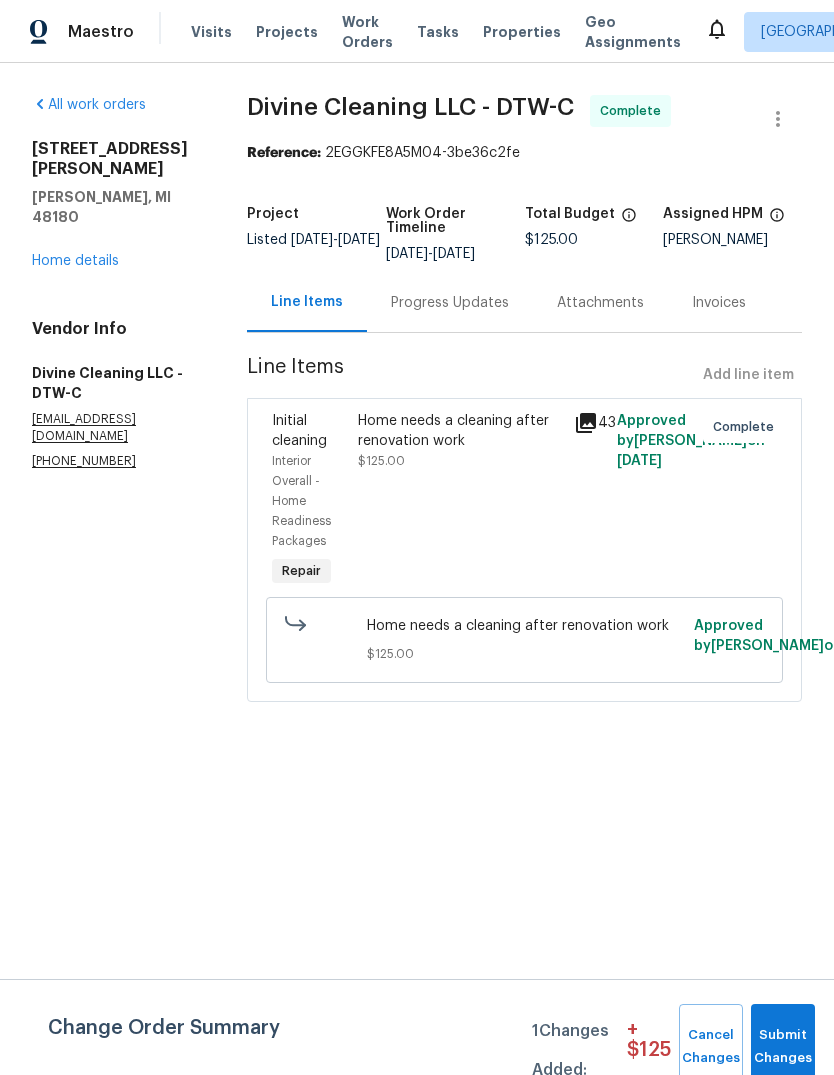 click on "Home needs a cleaning after renovation work" at bounding box center (459, 431) 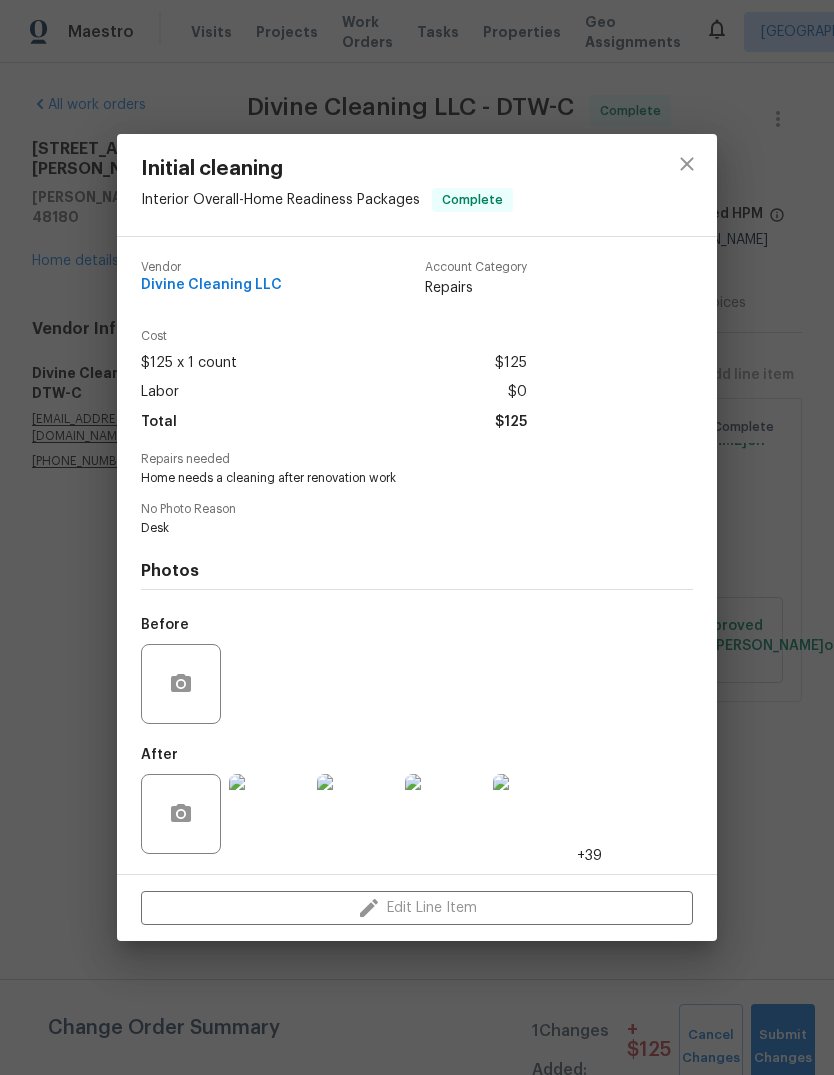 click at bounding box center [269, 814] 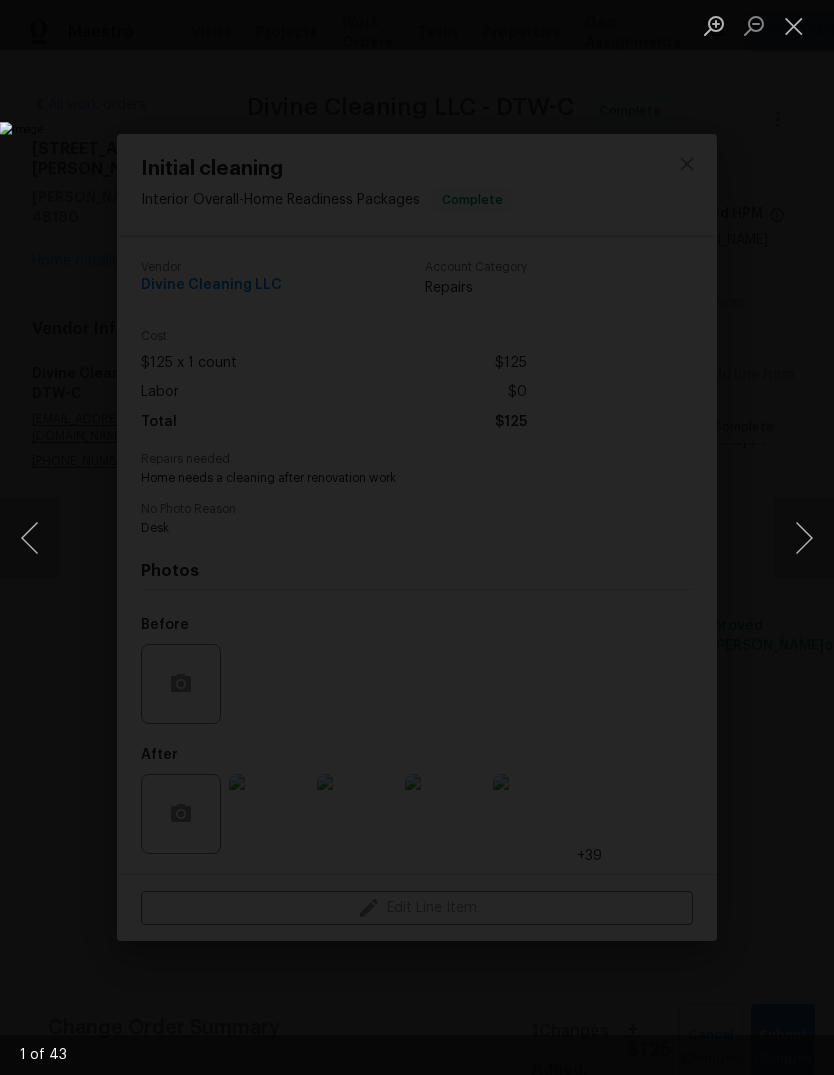 click at bounding box center (804, 538) 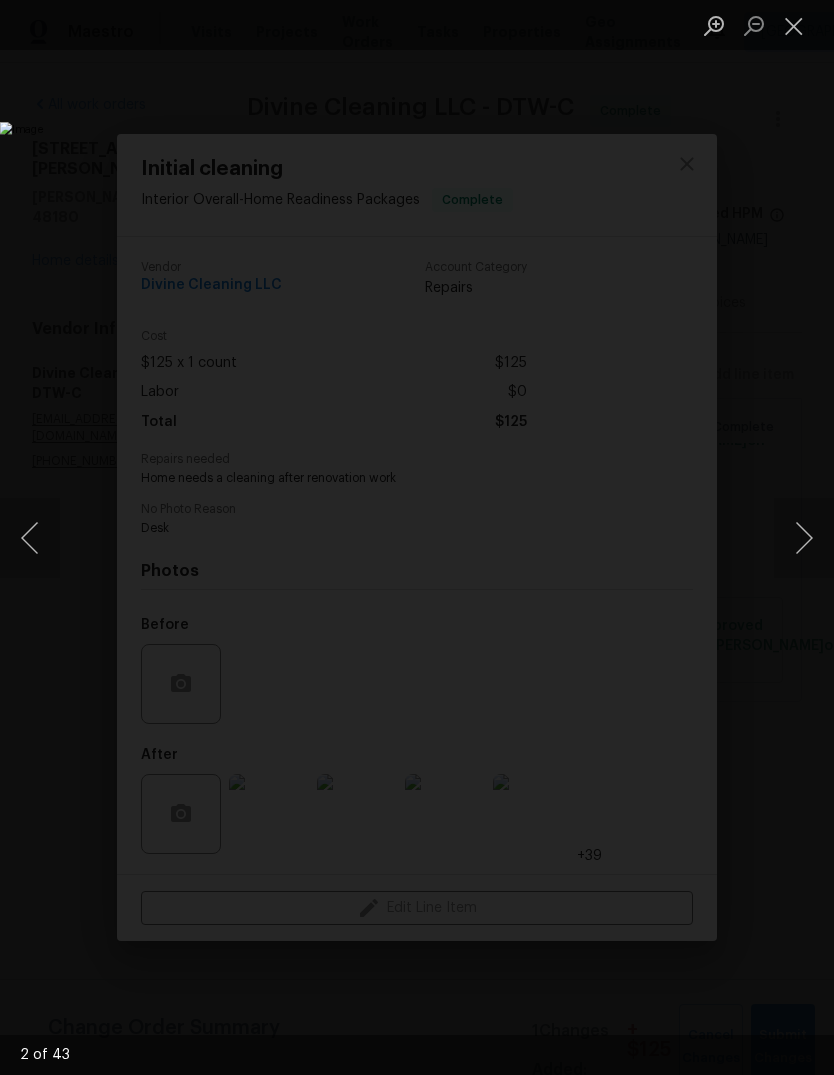 click at bounding box center (804, 538) 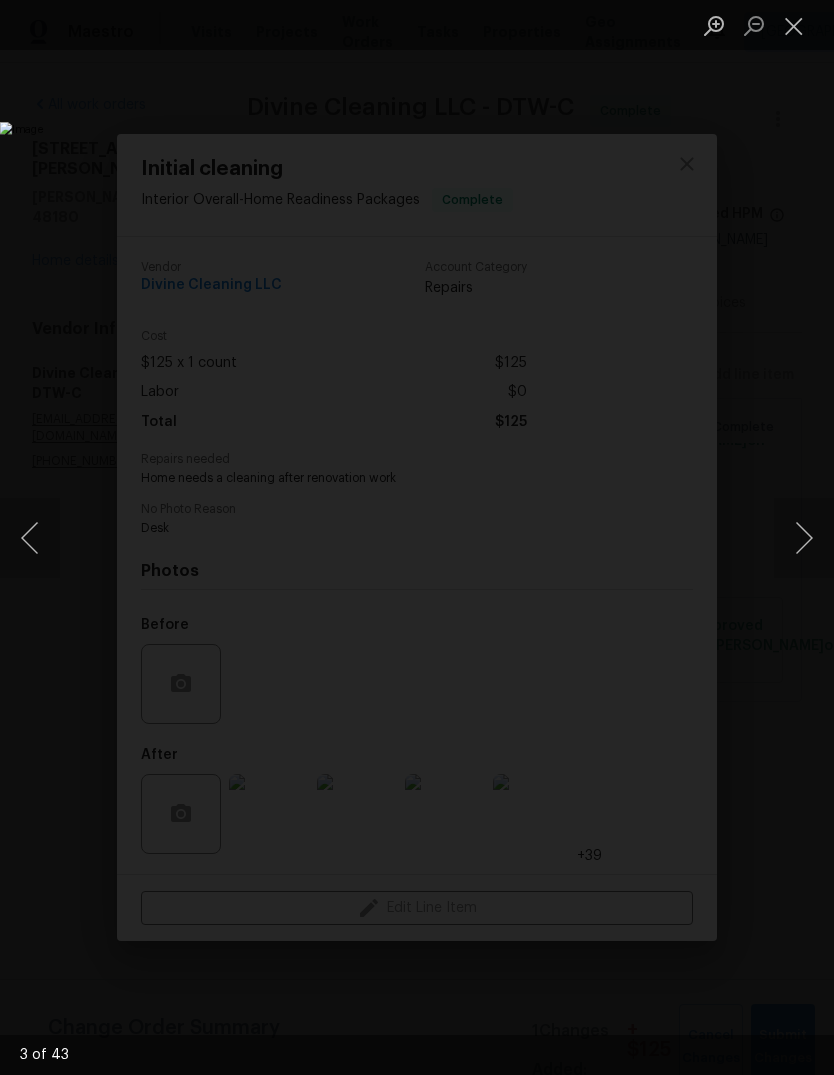 click at bounding box center (804, 538) 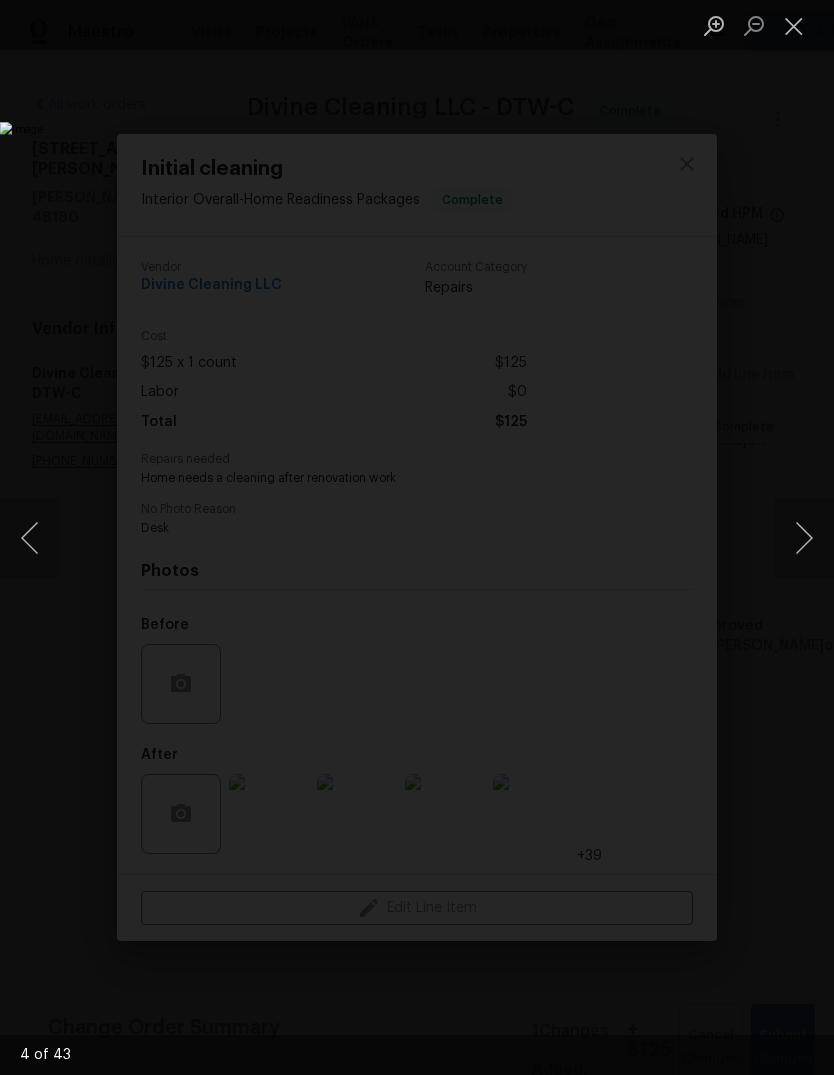 click at bounding box center (804, 538) 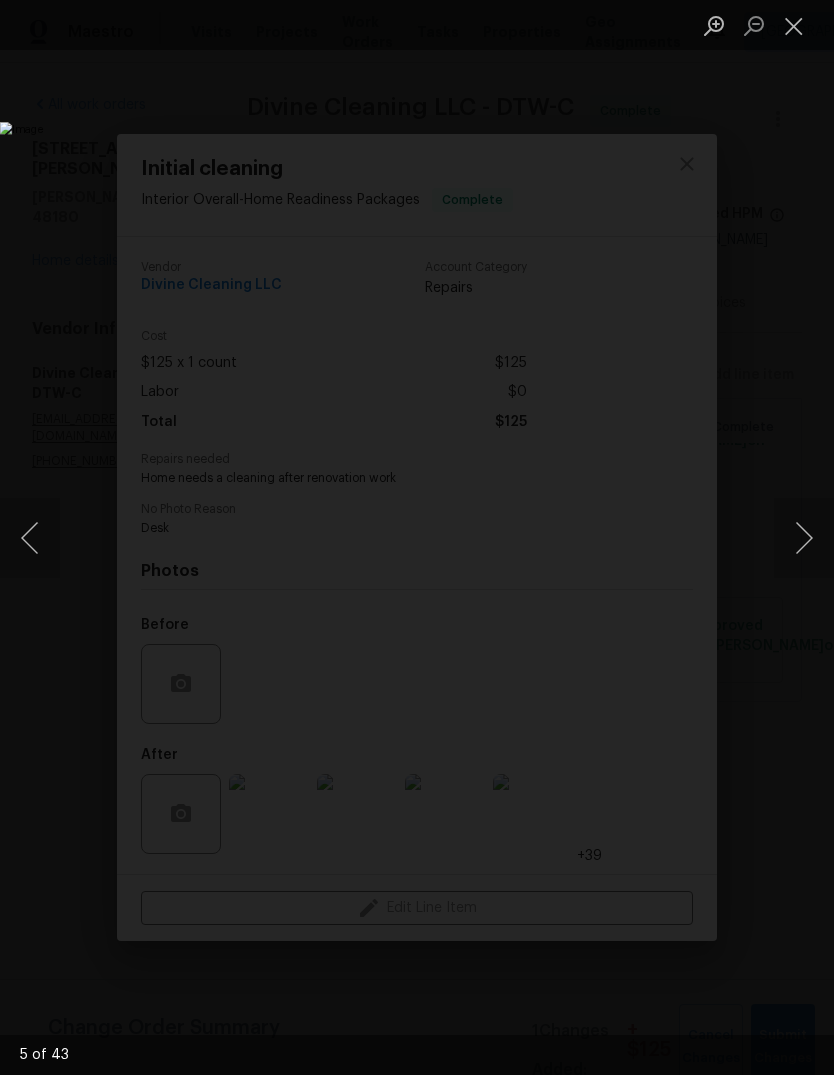 click at bounding box center [804, 538] 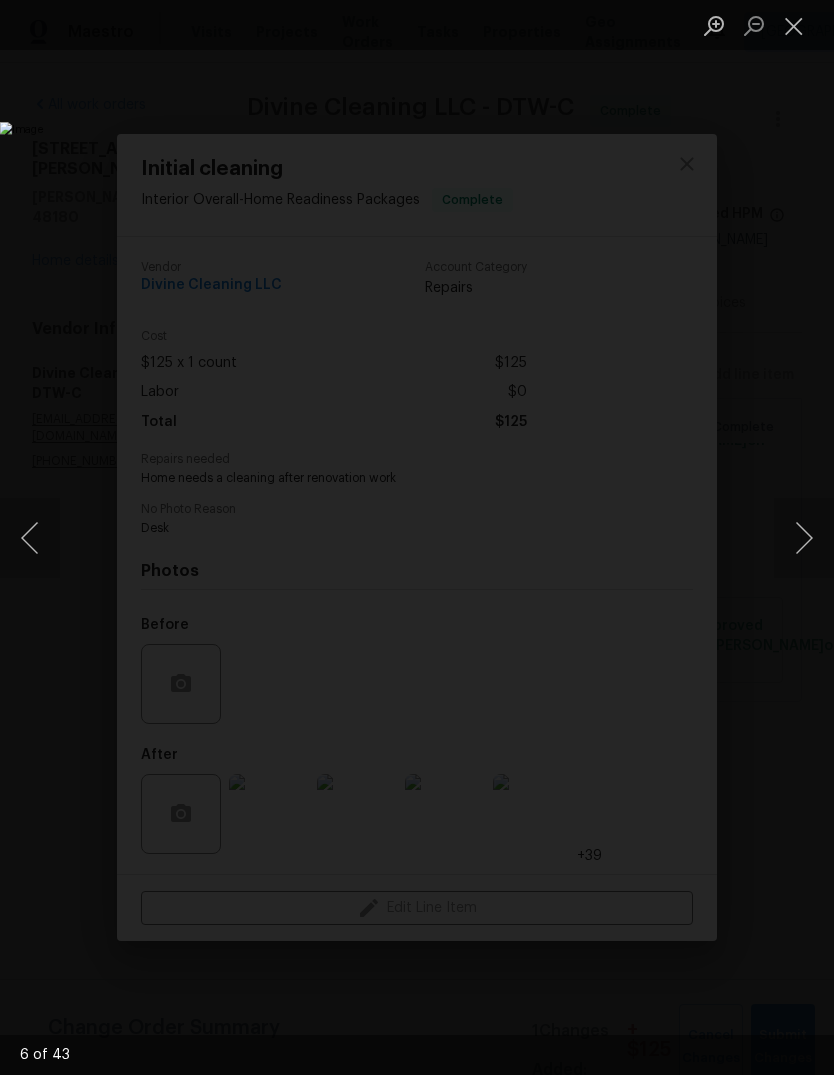 click at bounding box center (804, 538) 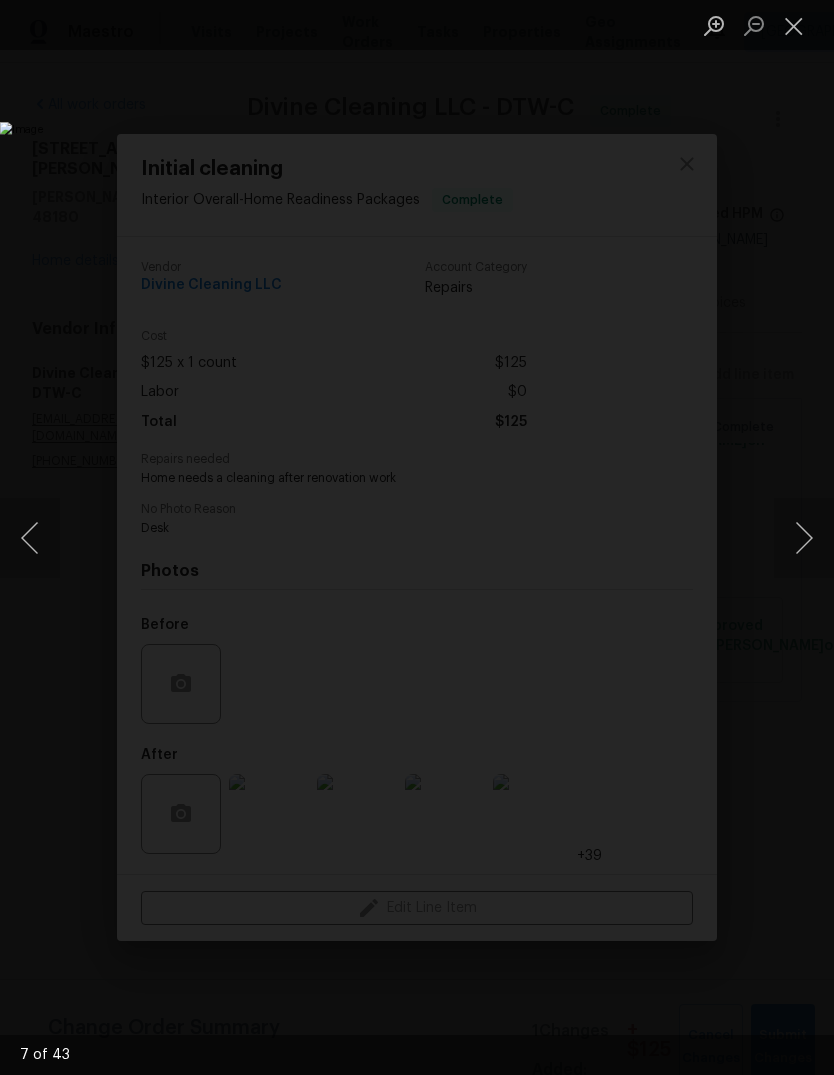 click at bounding box center [804, 538] 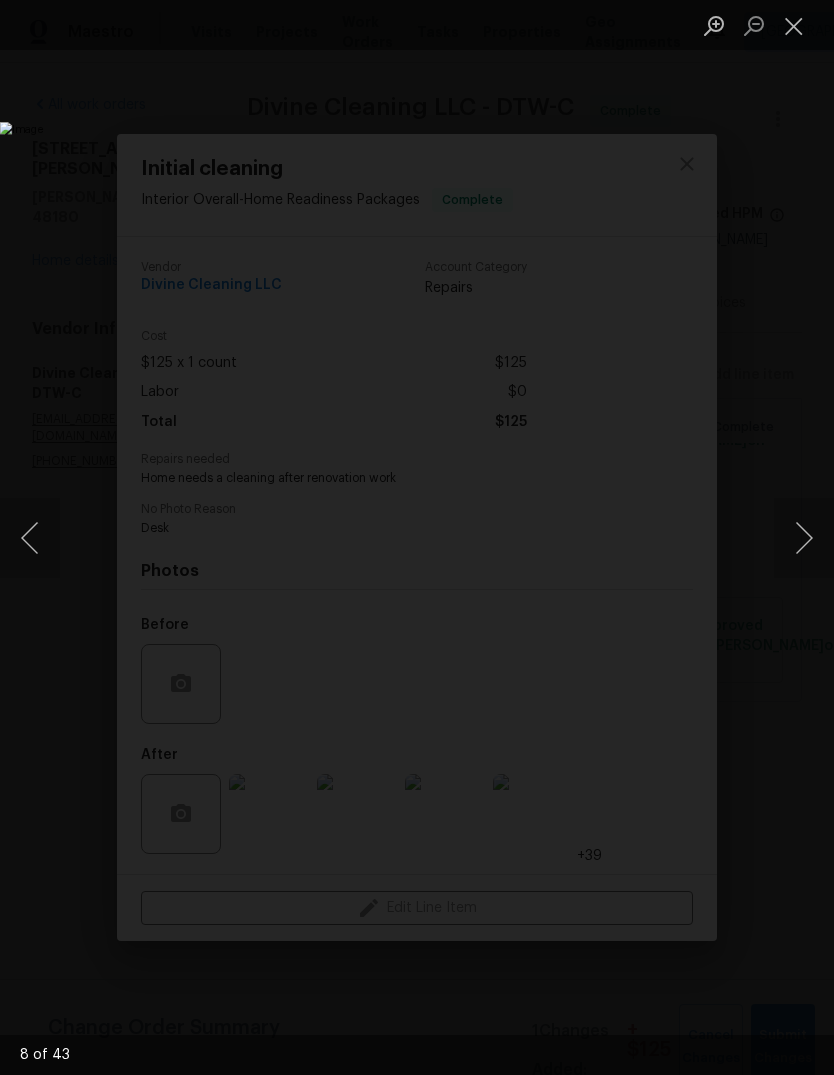 click at bounding box center (804, 538) 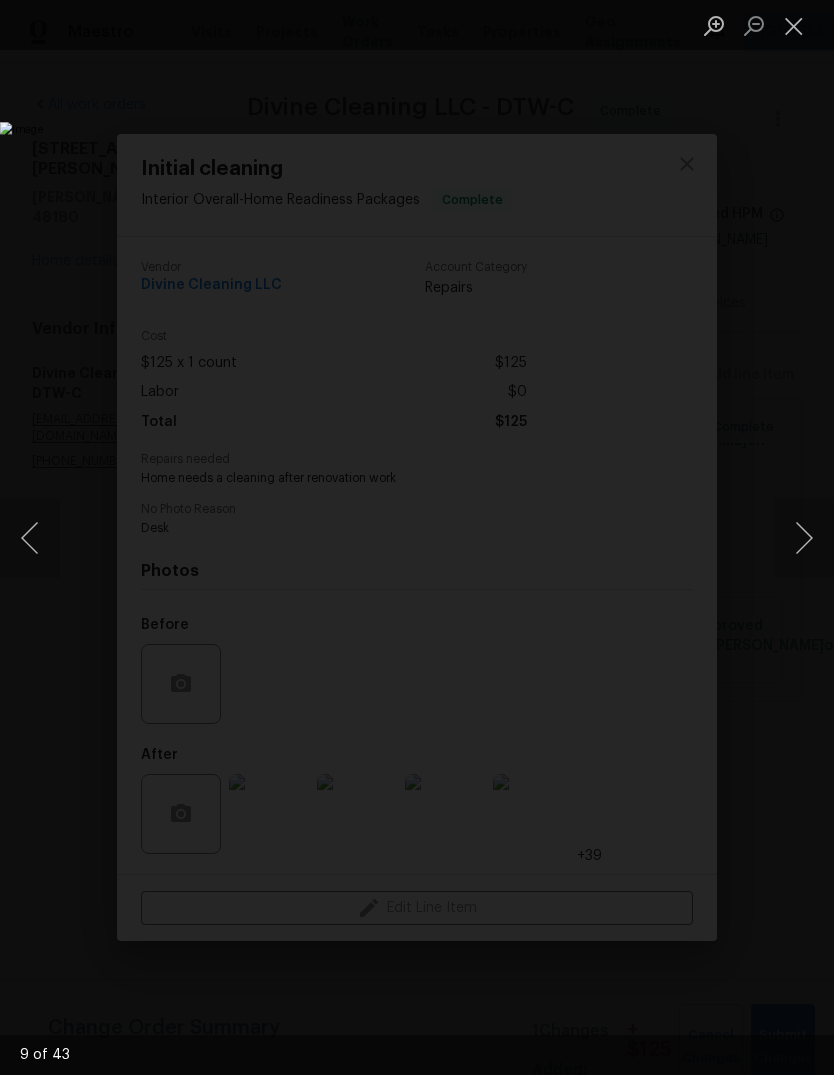 click at bounding box center [804, 538] 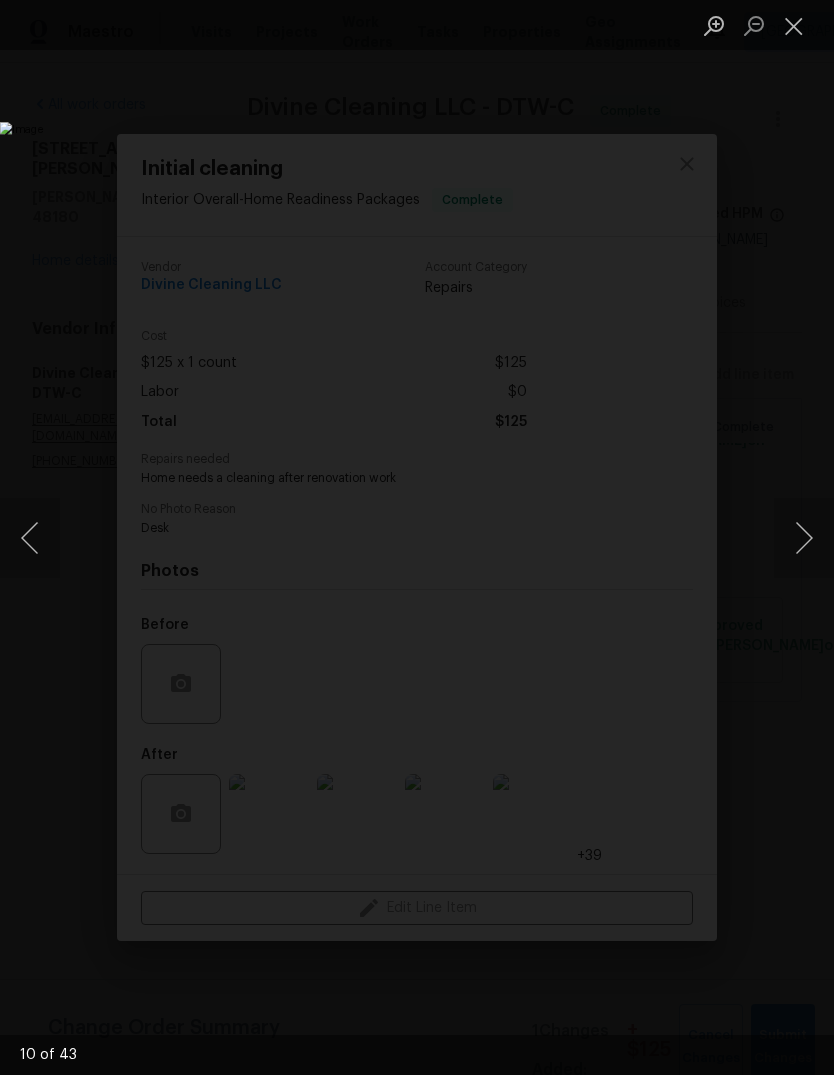 click at bounding box center [804, 538] 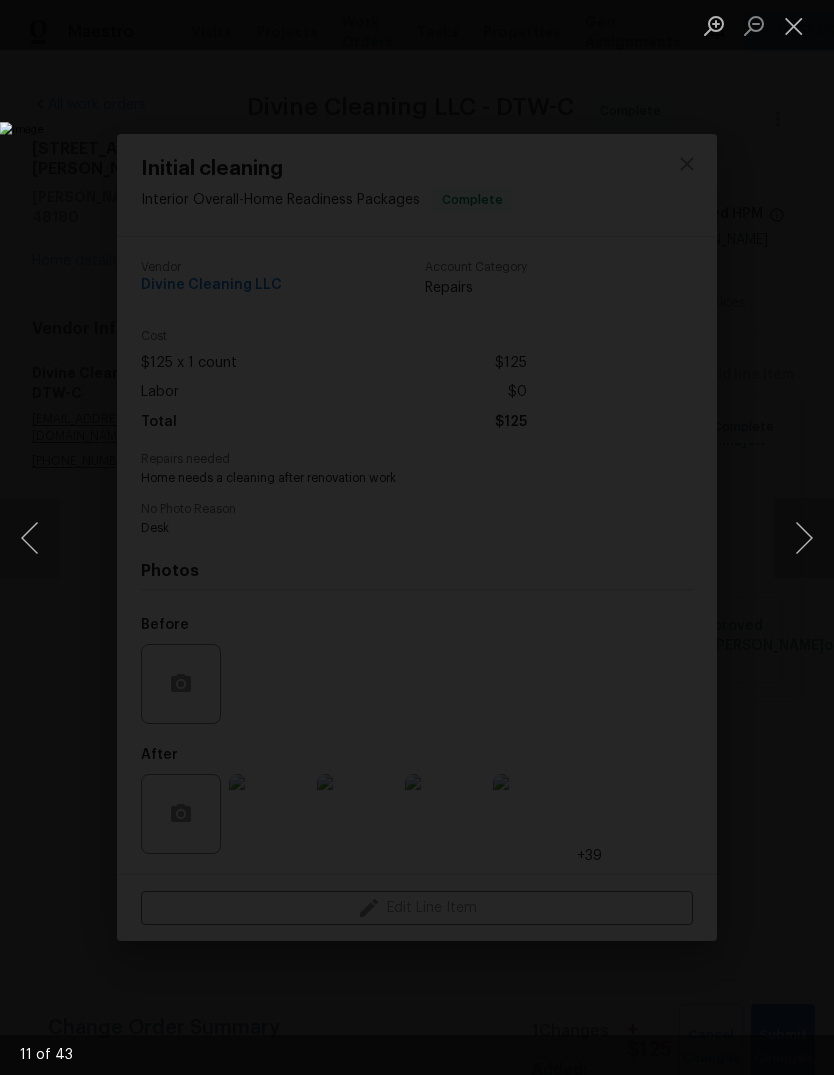 click at bounding box center [804, 538] 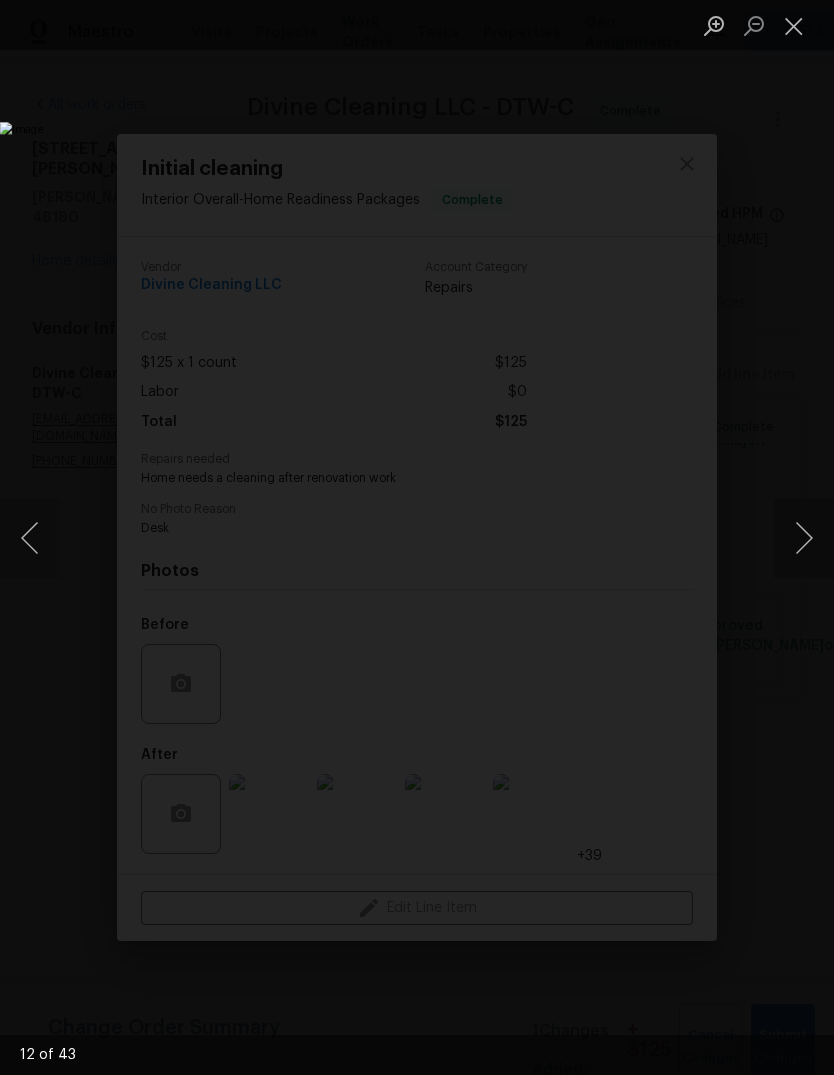 click at bounding box center (804, 538) 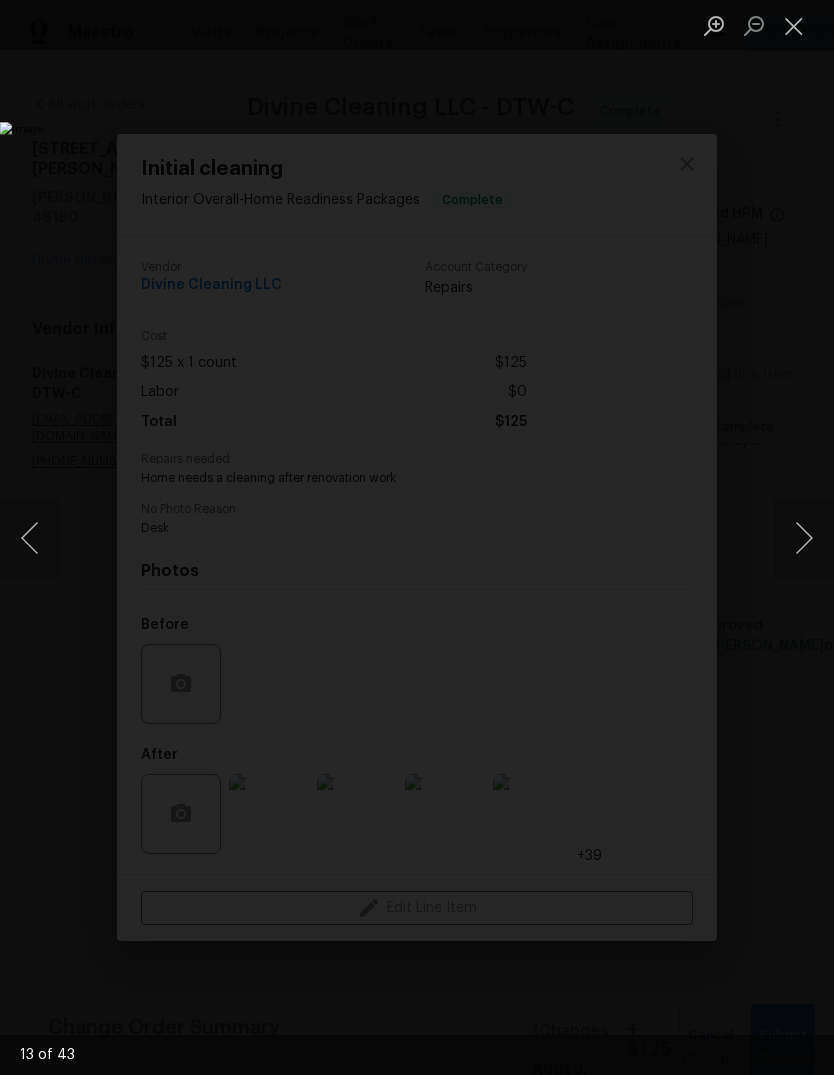 click at bounding box center [804, 538] 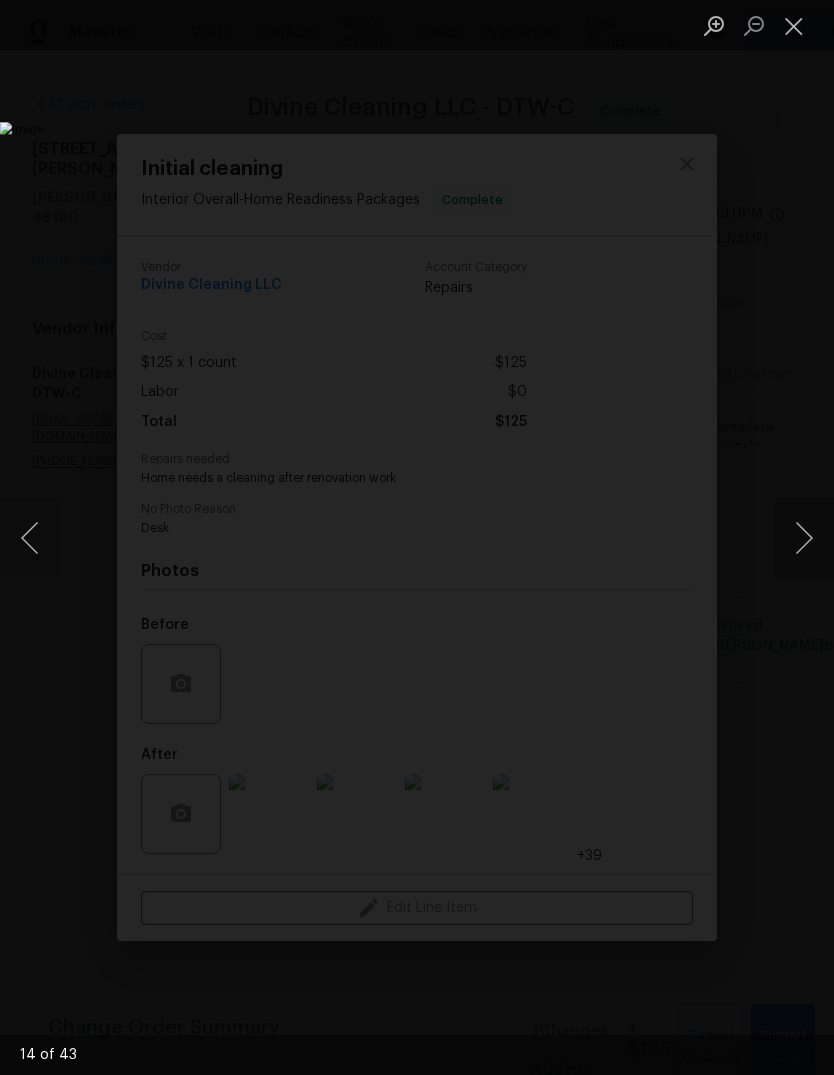 click at bounding box center [804, 538] 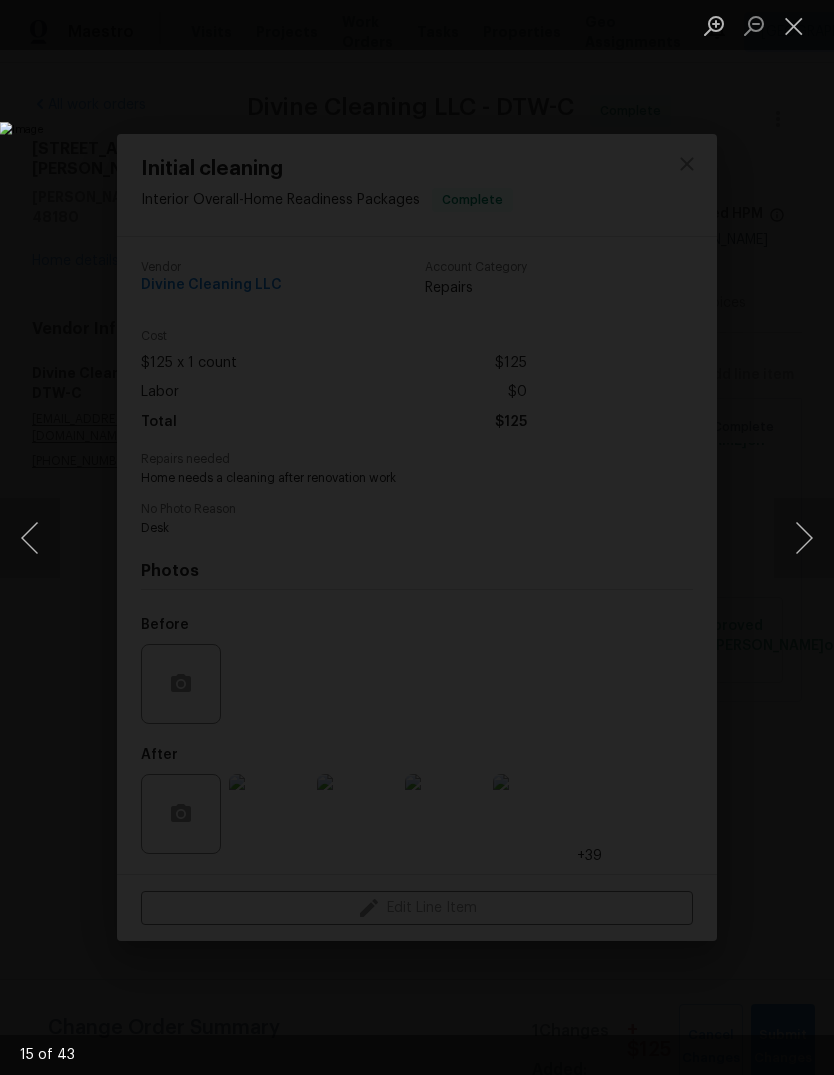 click at bounding box center (804, 538) 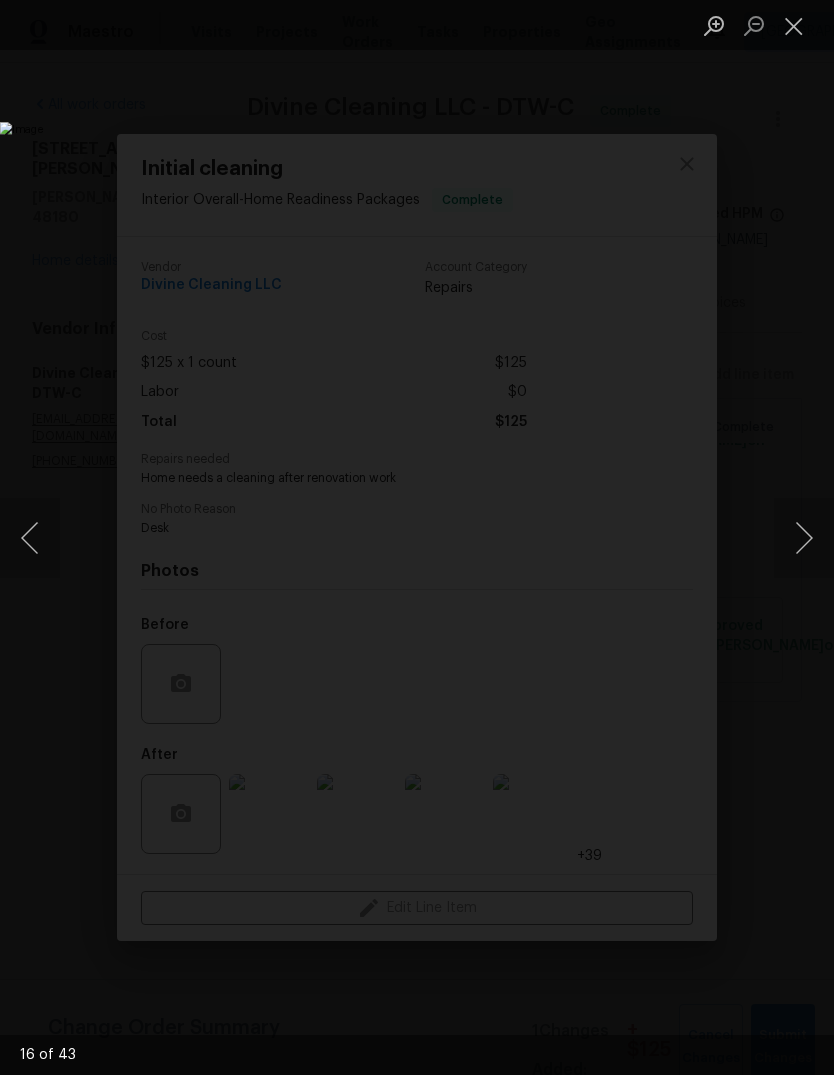 click at bounding box center (804, 538) 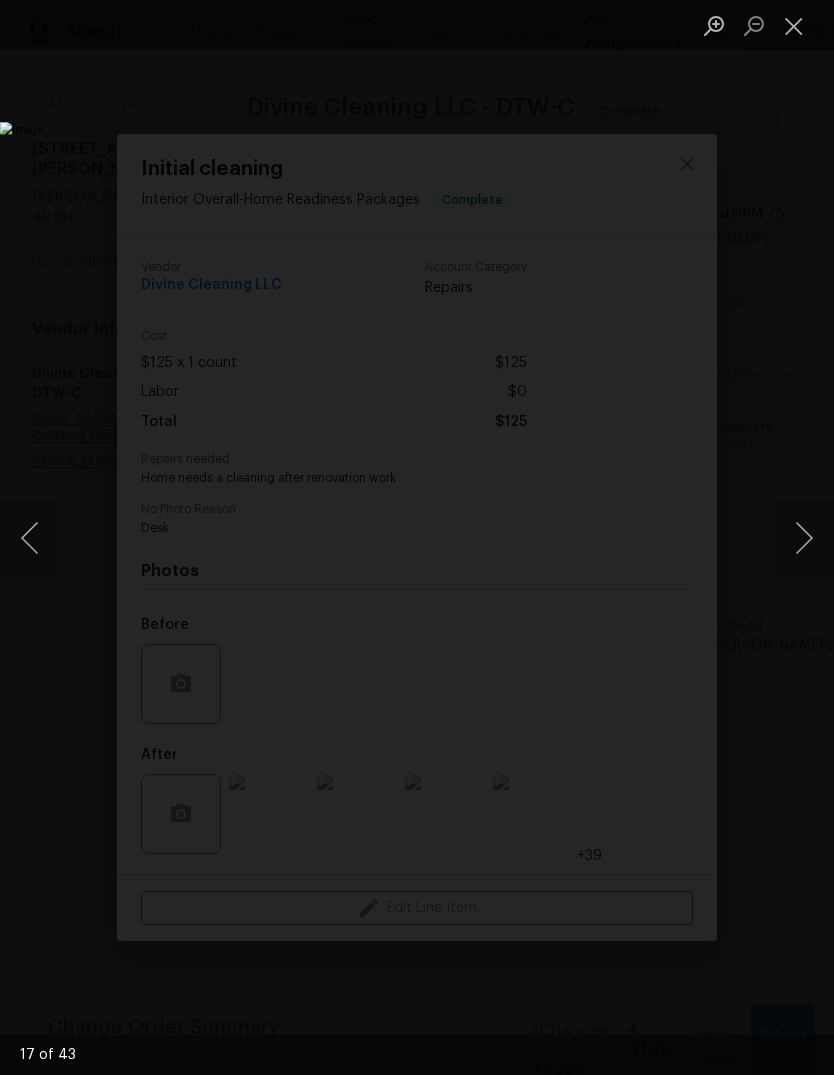 click at bounding box center (804, 538) 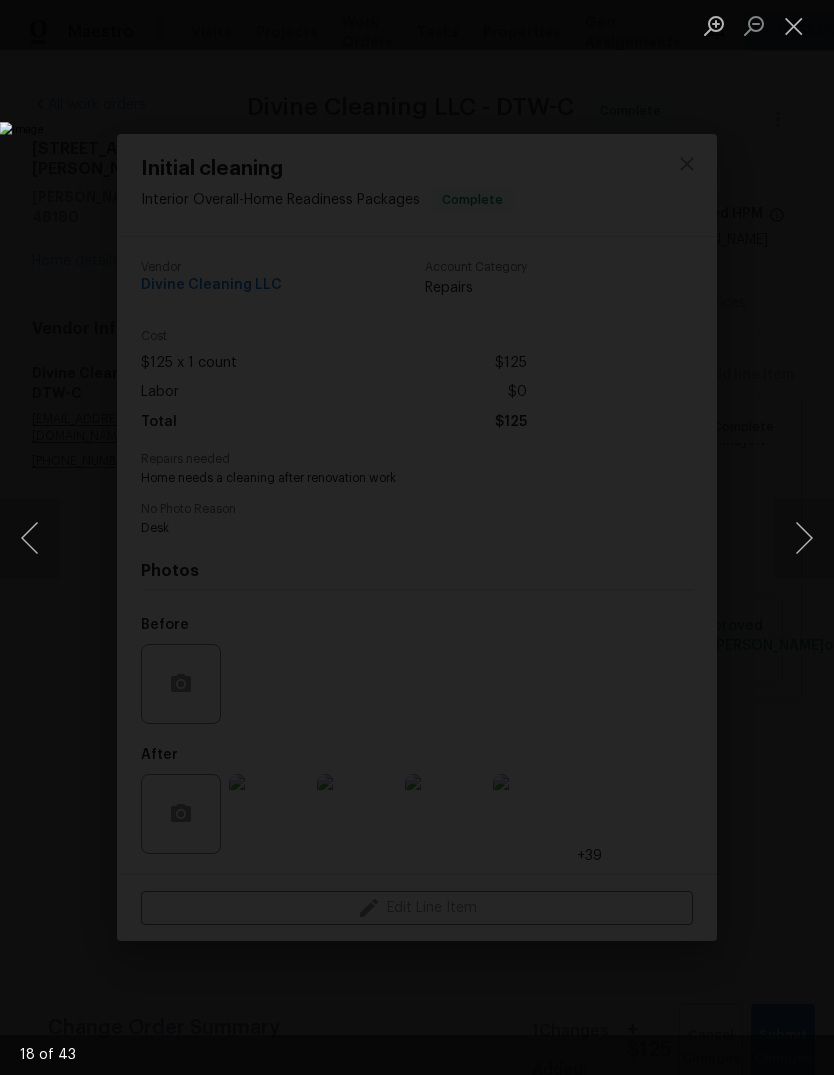 click at bounding box center (804, 538) 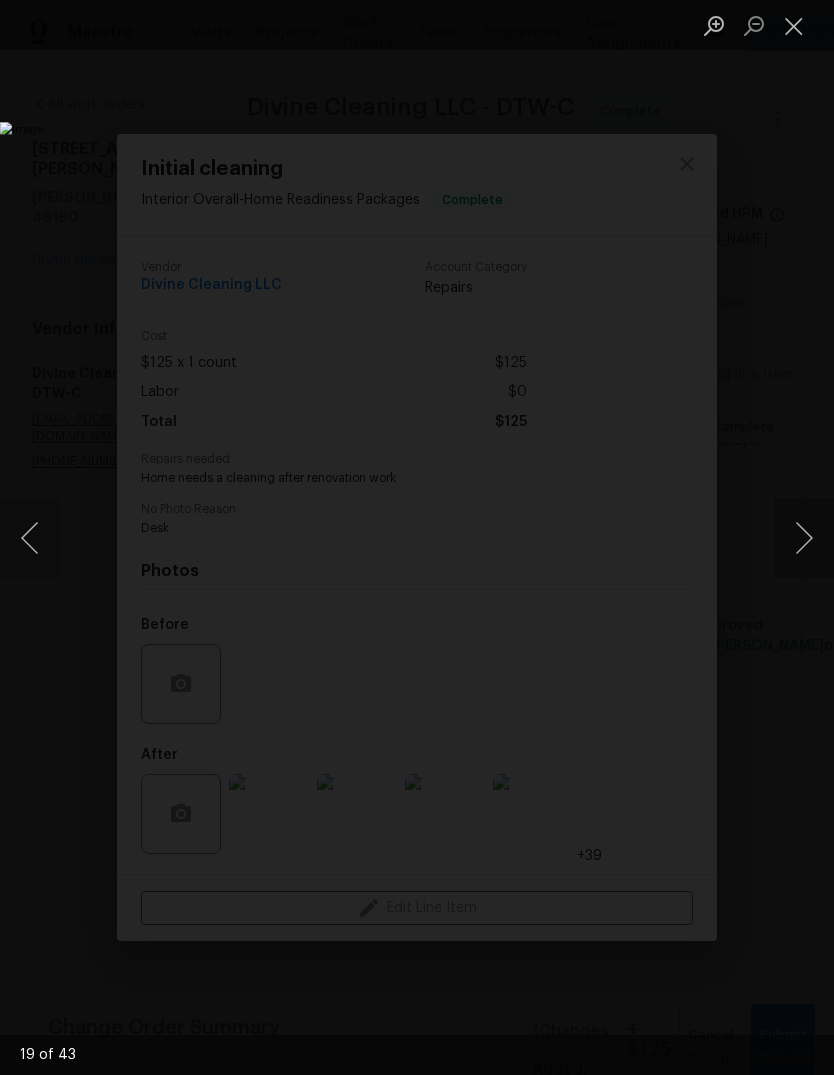 click at bounding box center [804, 538] 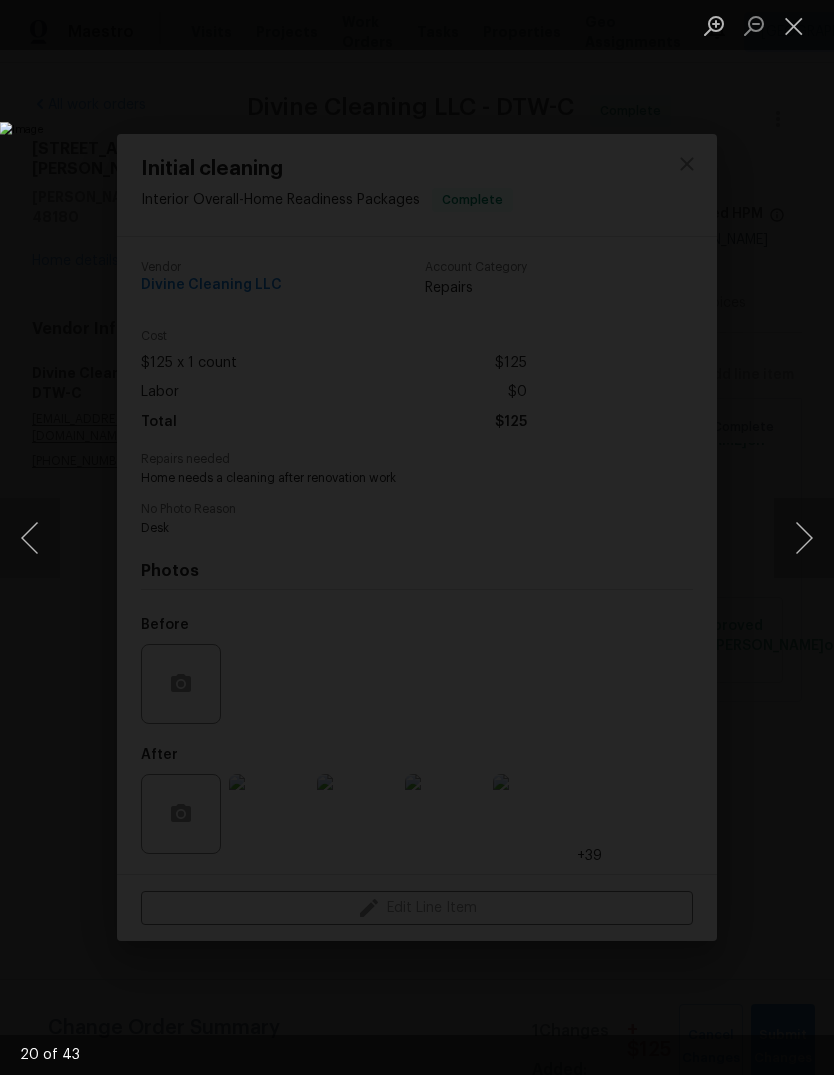 click at bounding box center [804, 538] 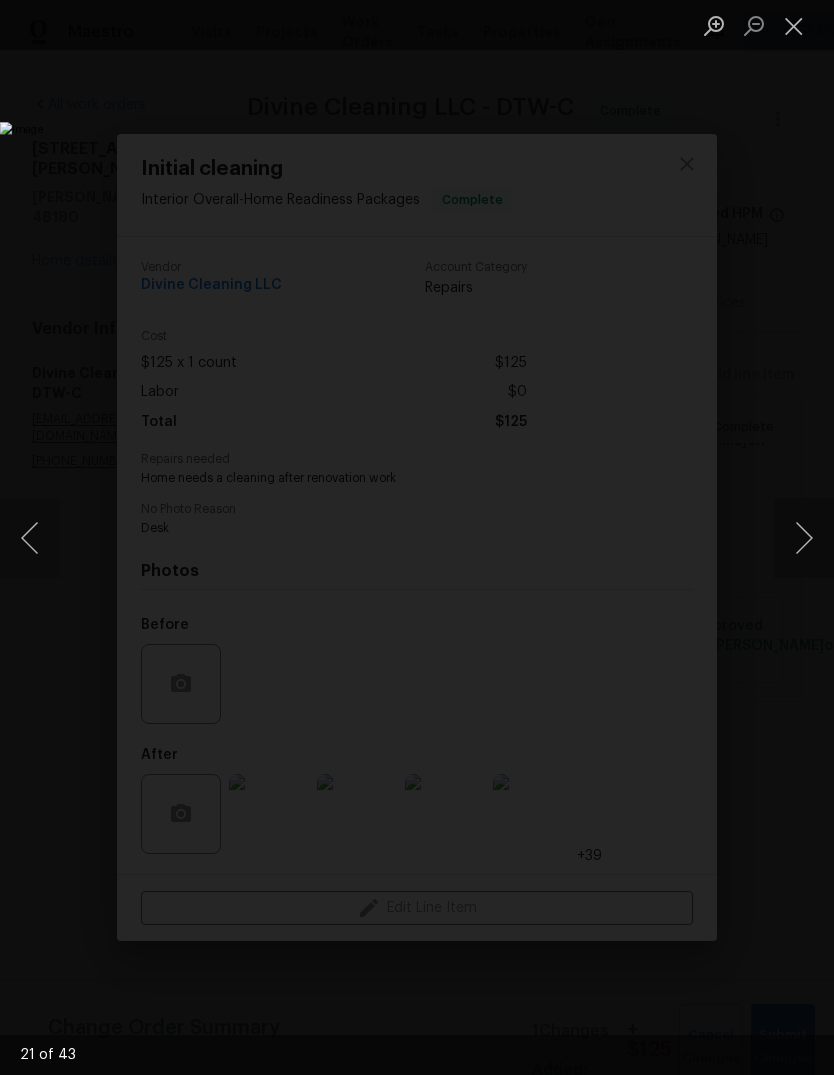 click at bounding box center [804, 538] 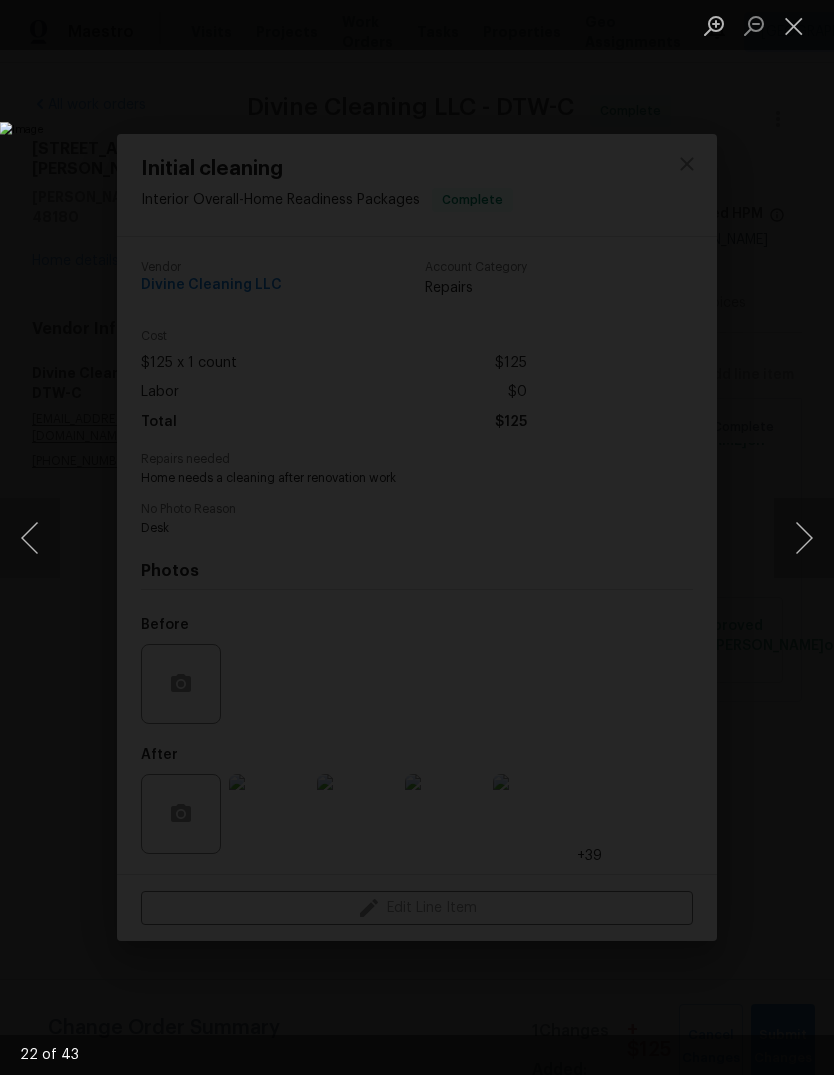 click at bounding box center (804, 538) 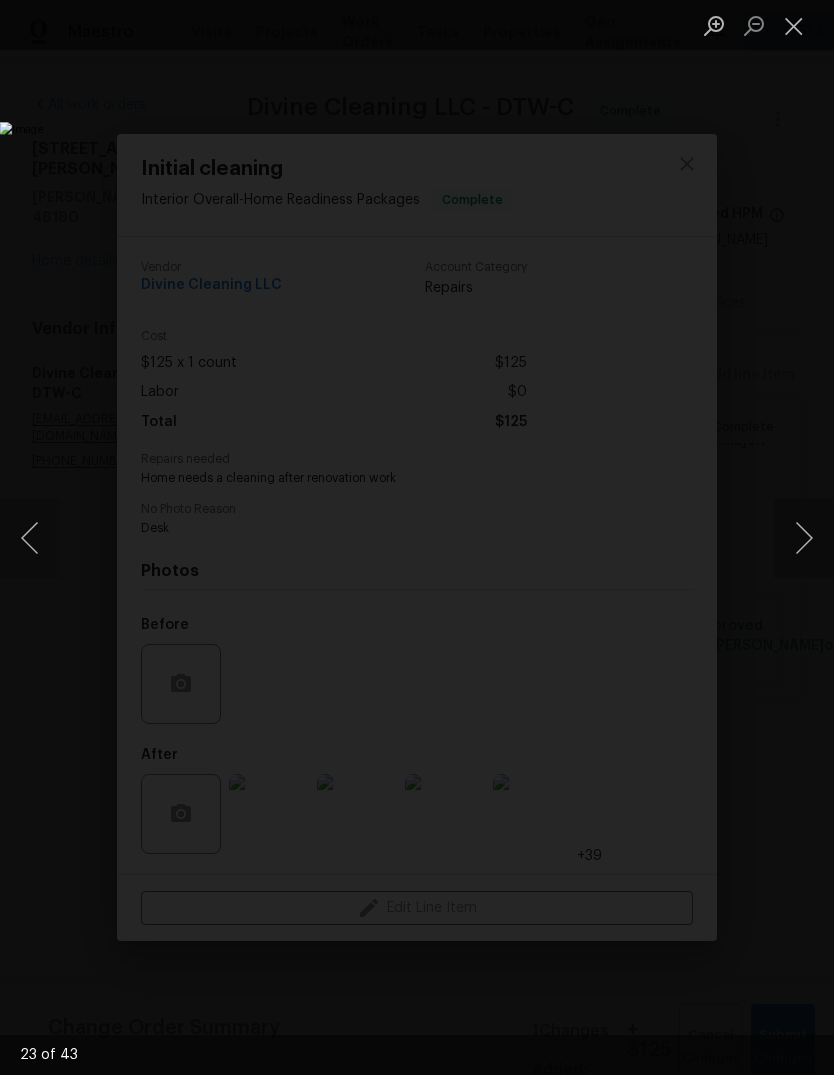 click at bounding box center (804, 538) 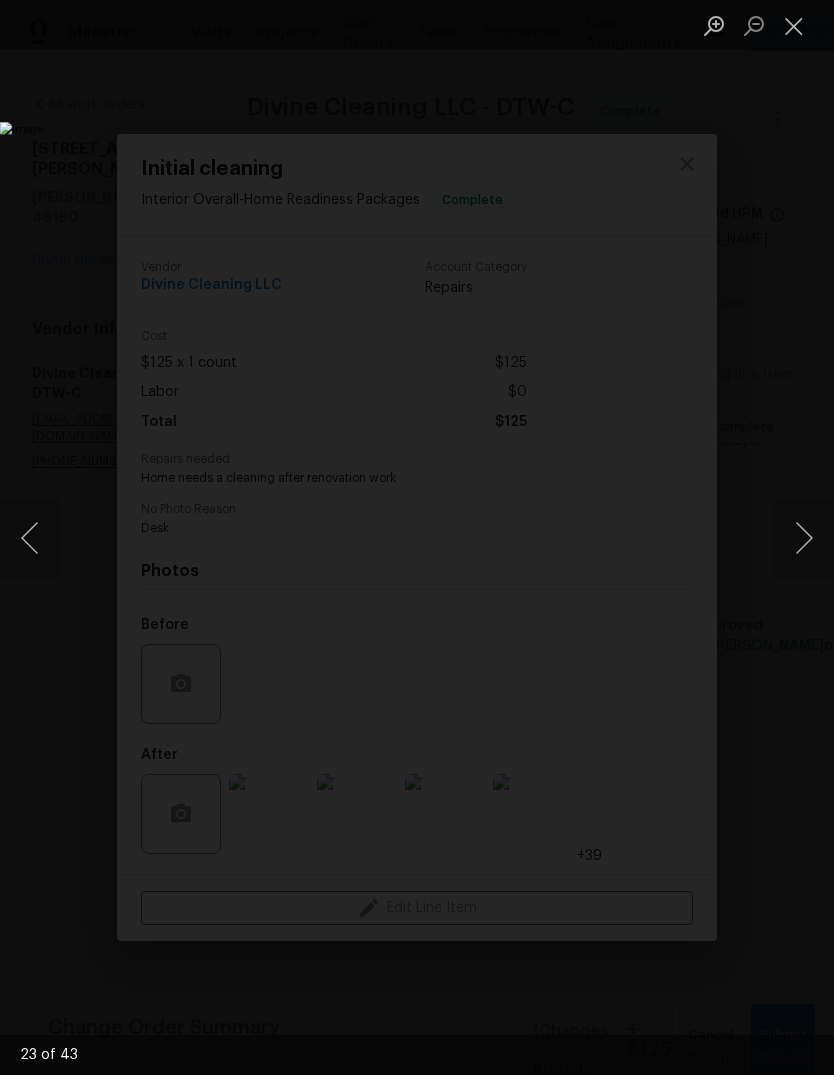click at bounding box center [804, 538] 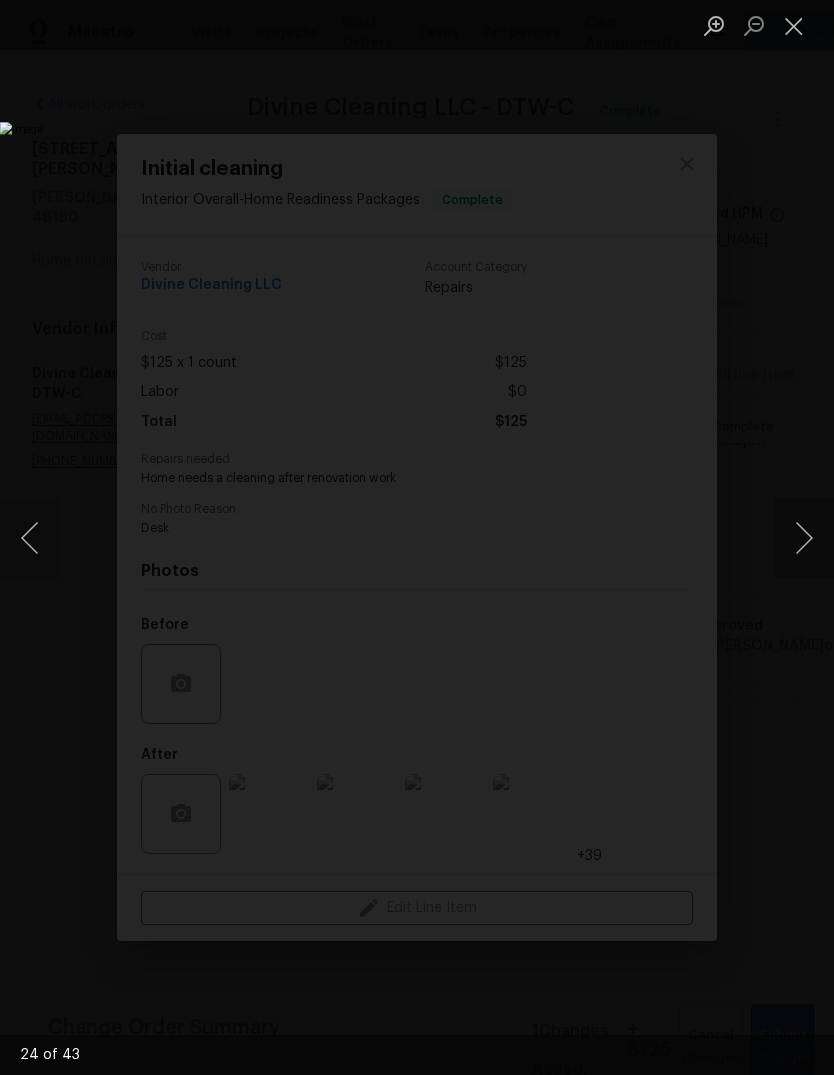 click at bounding box center [804, 538] 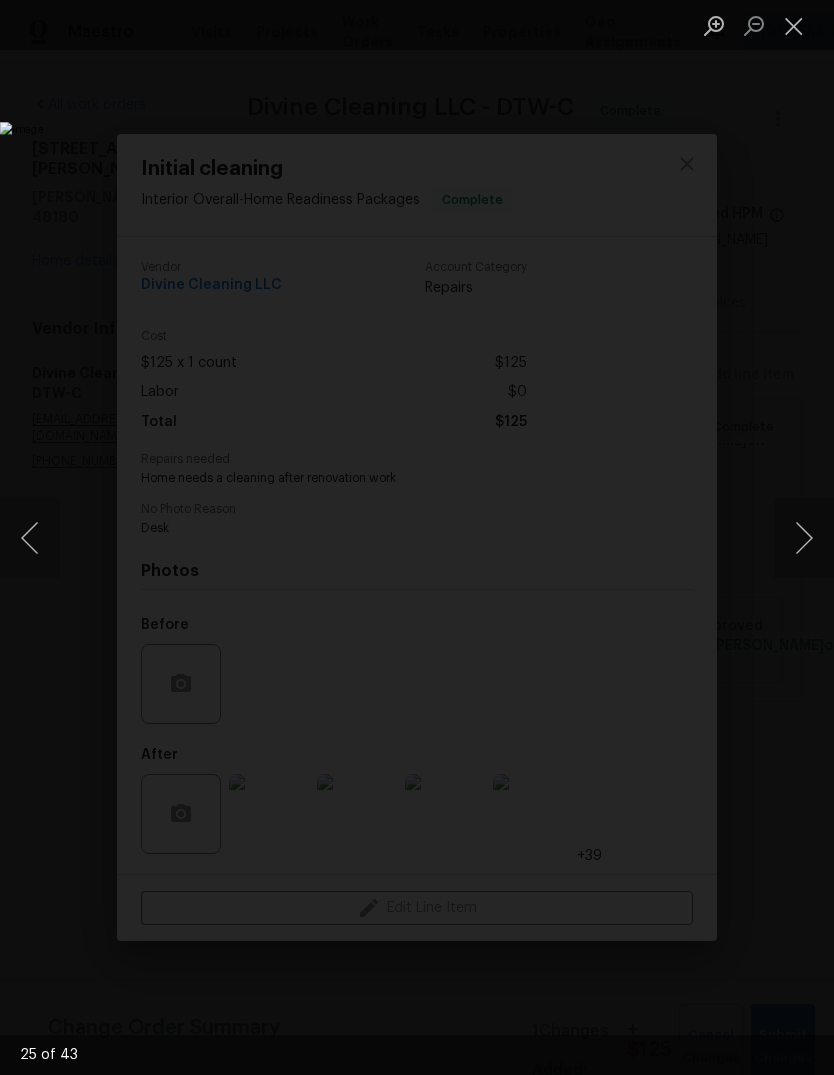 click at bounding box center (804, 538) 